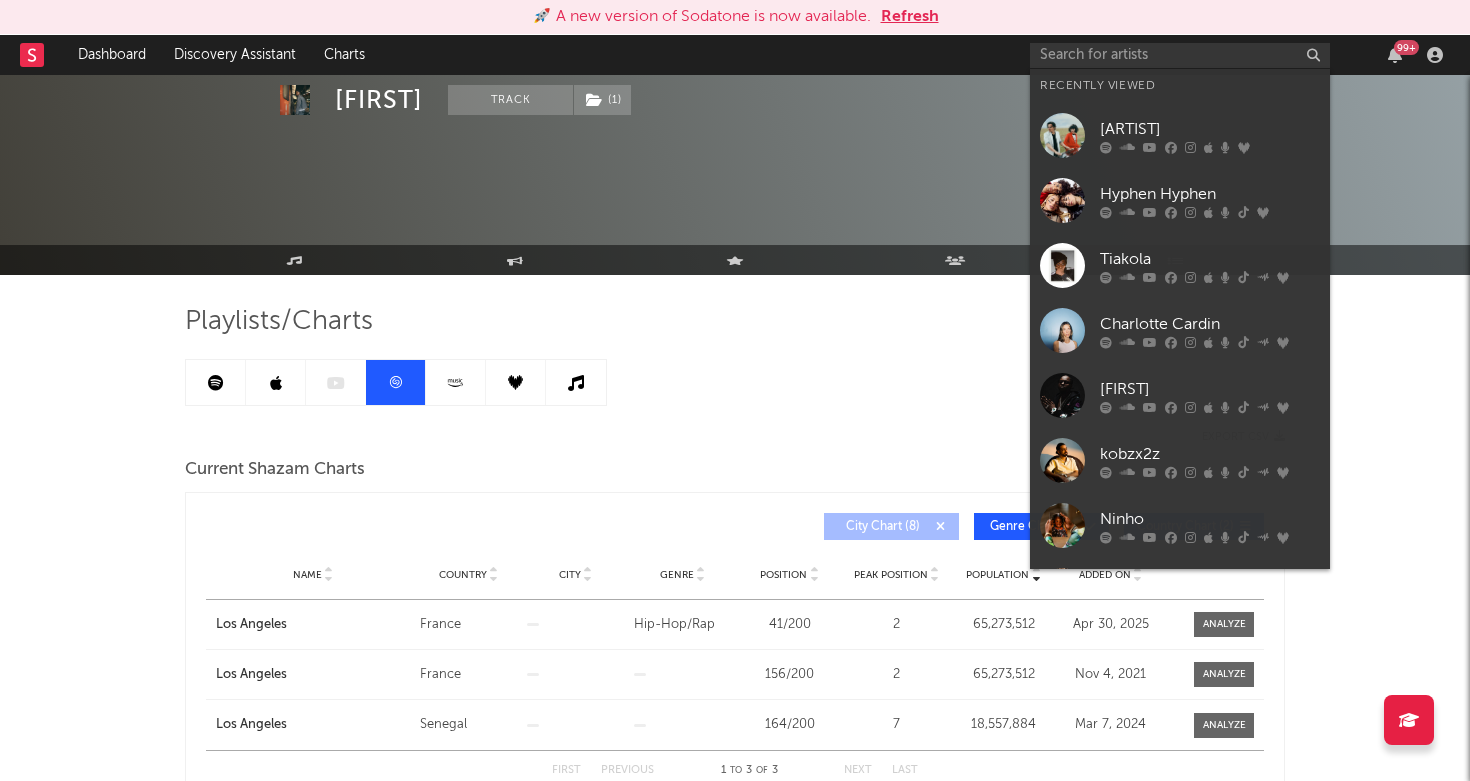 scroll, scrollTop: 719, scrollLeft: 0, axis: vertical 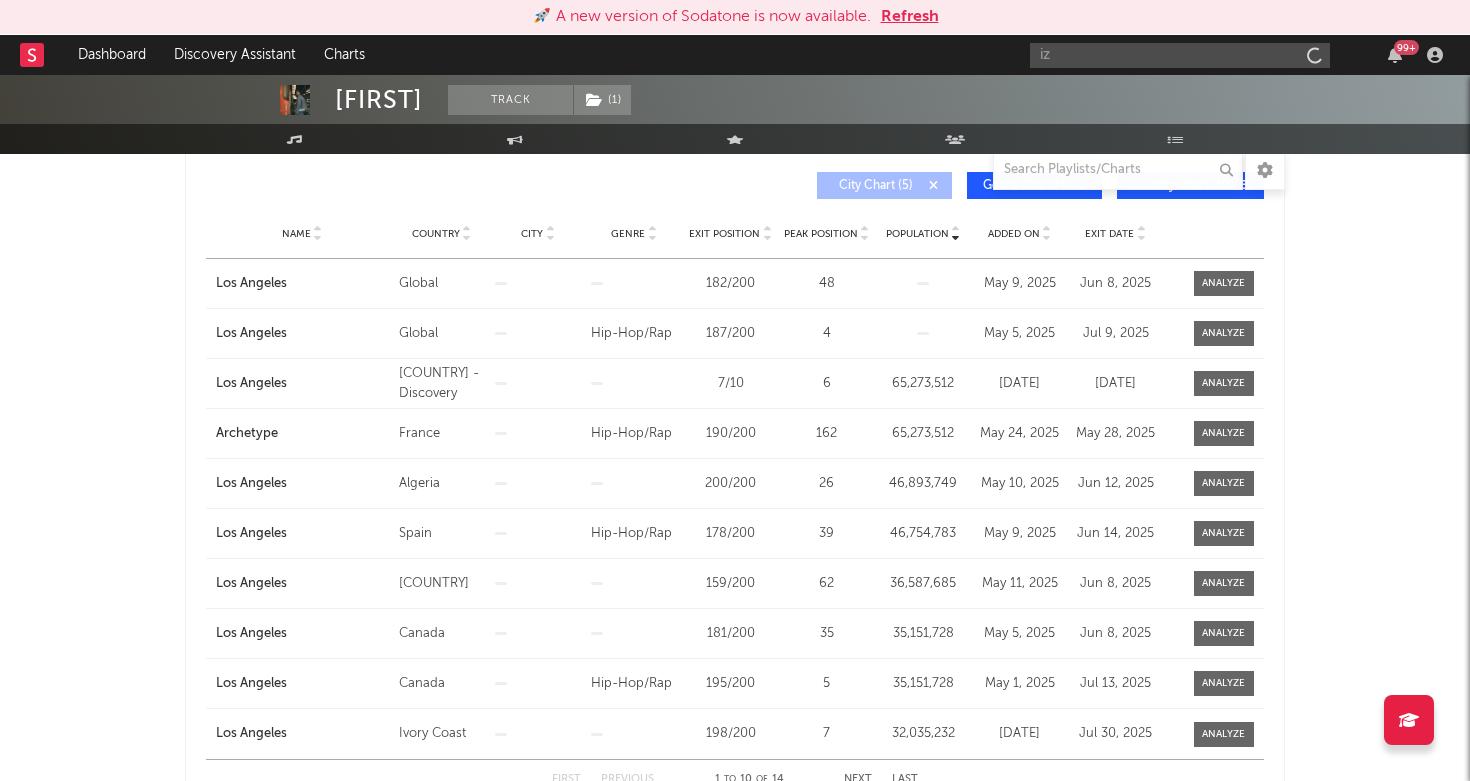type on "i" 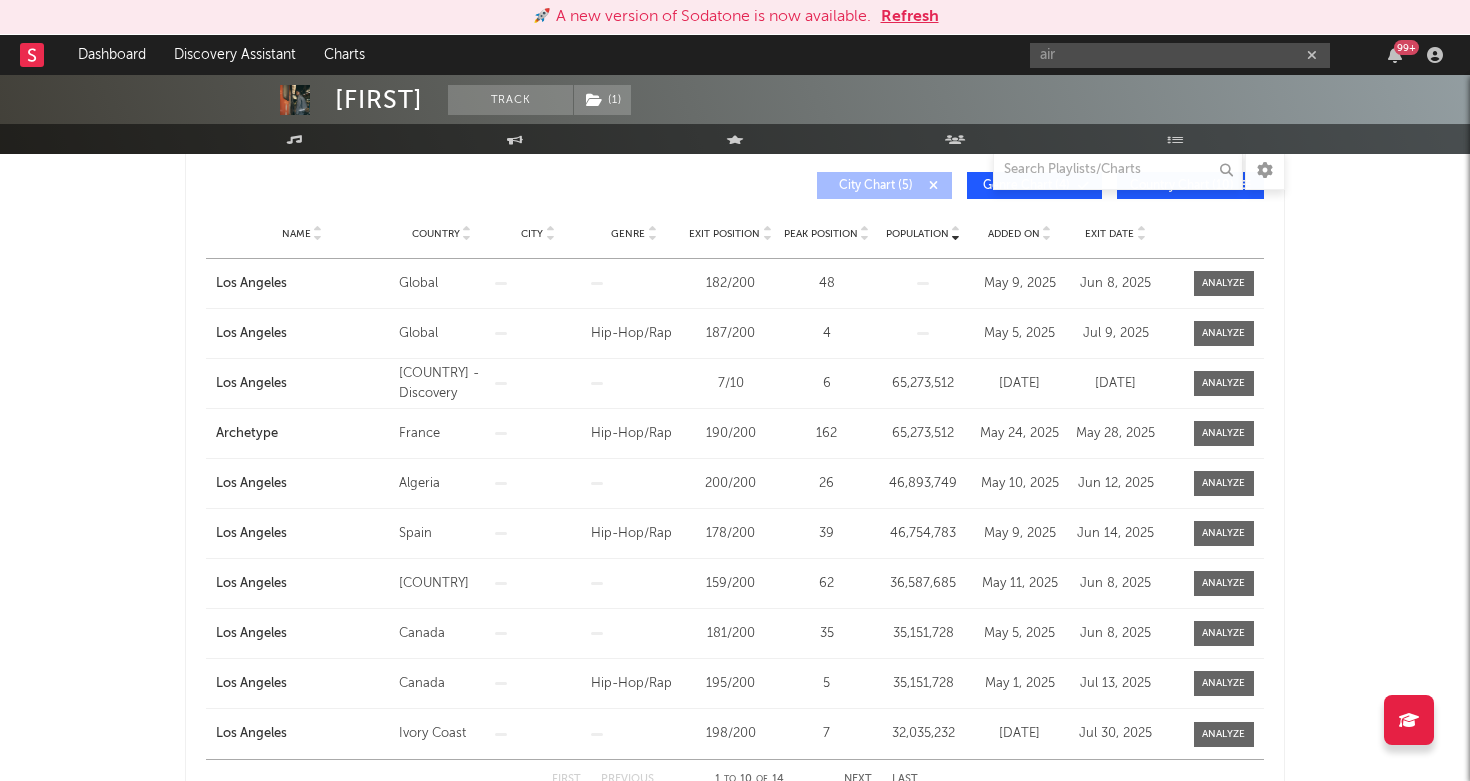 type on "air" 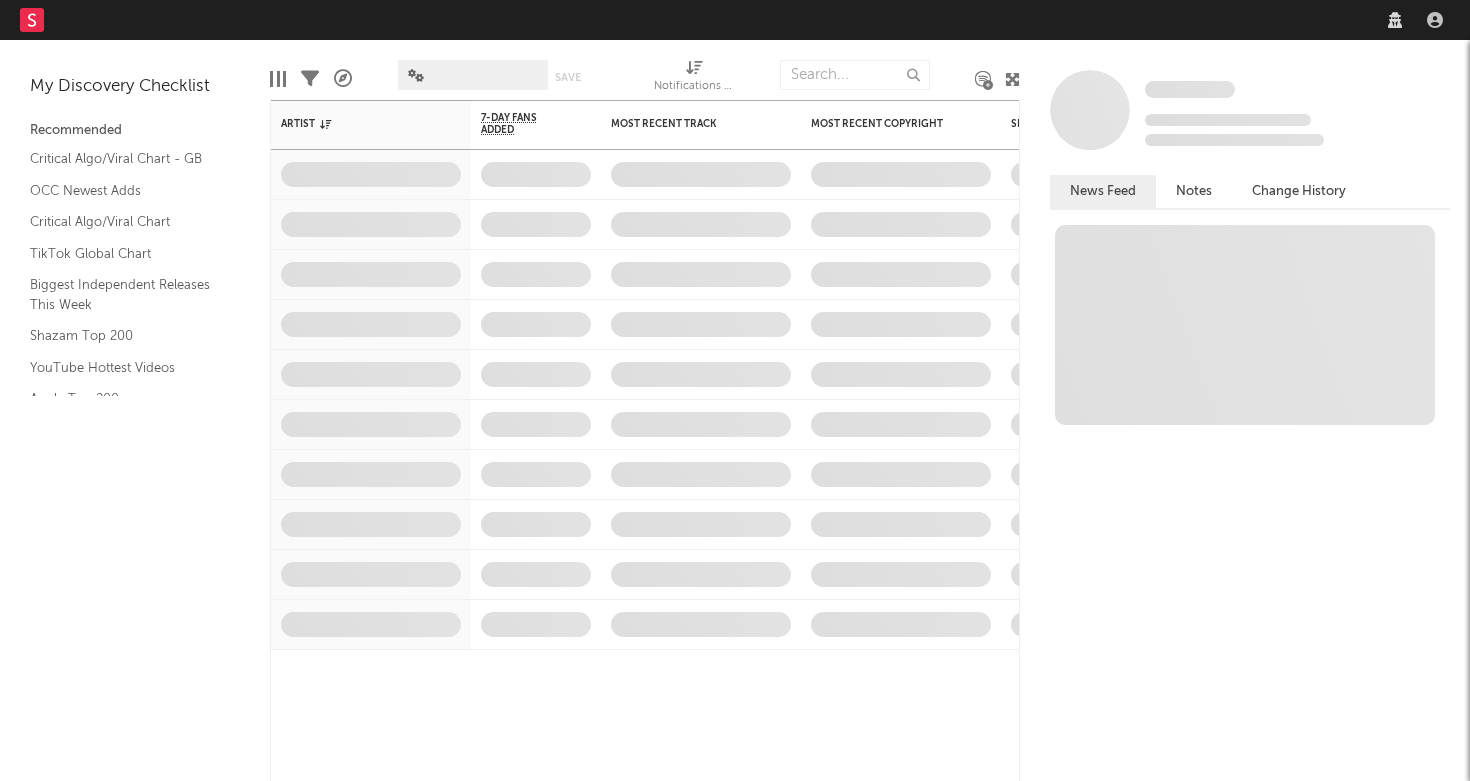 scroll, scrollTop: 0, scrollLeft: 0, axis: both 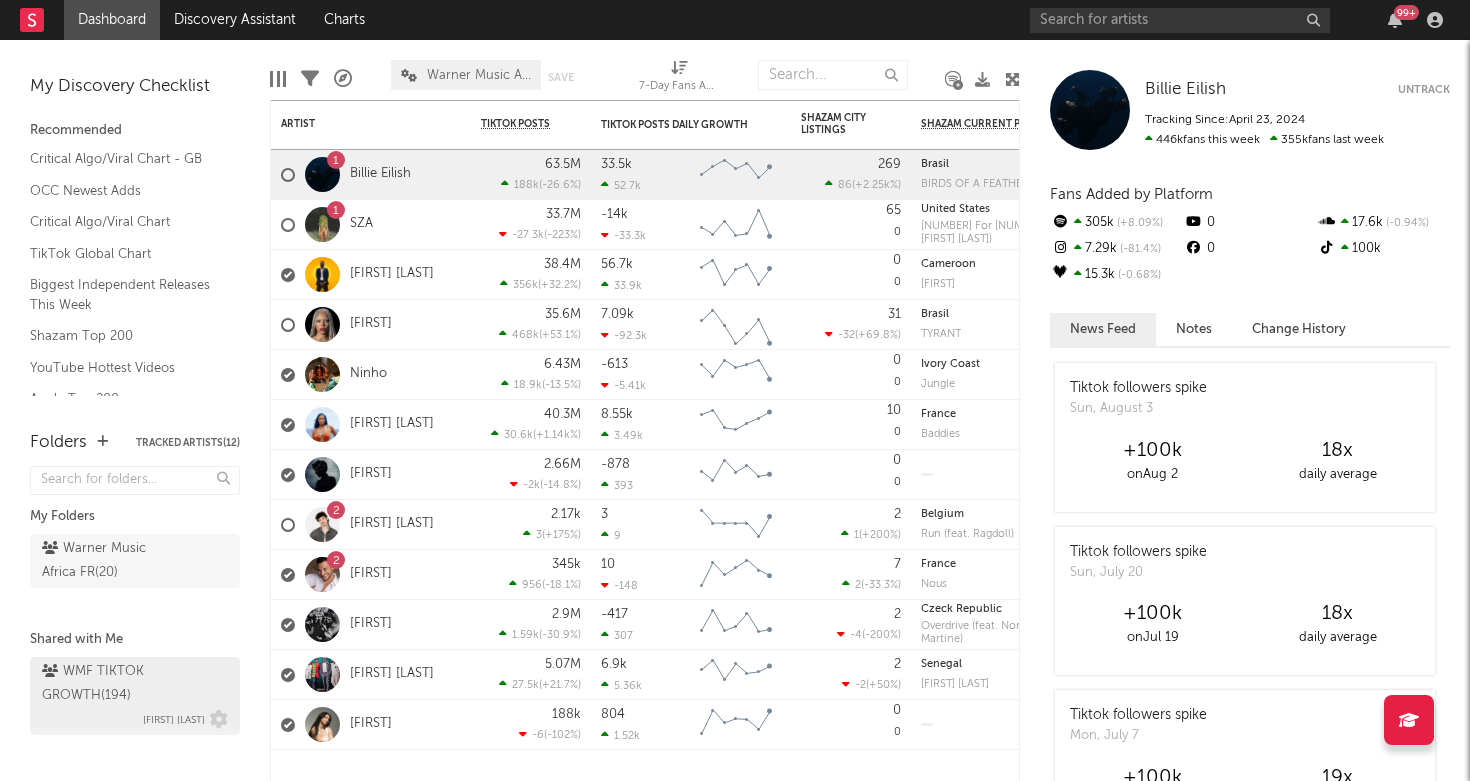 click on "WMF TIKTOK GROWTH  ( 194 )" at bounding box center (132, 684) 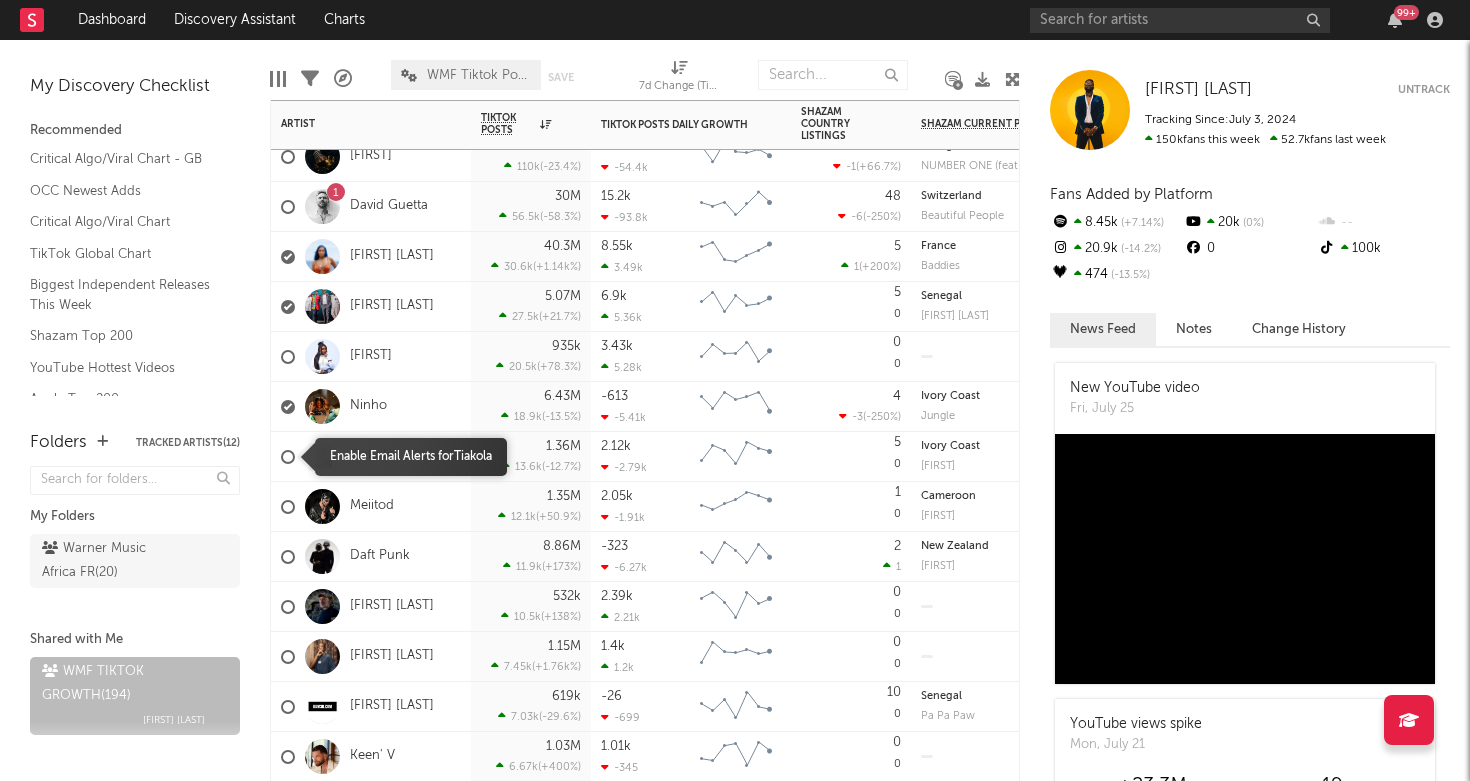 click at bounding box center [288, 457] 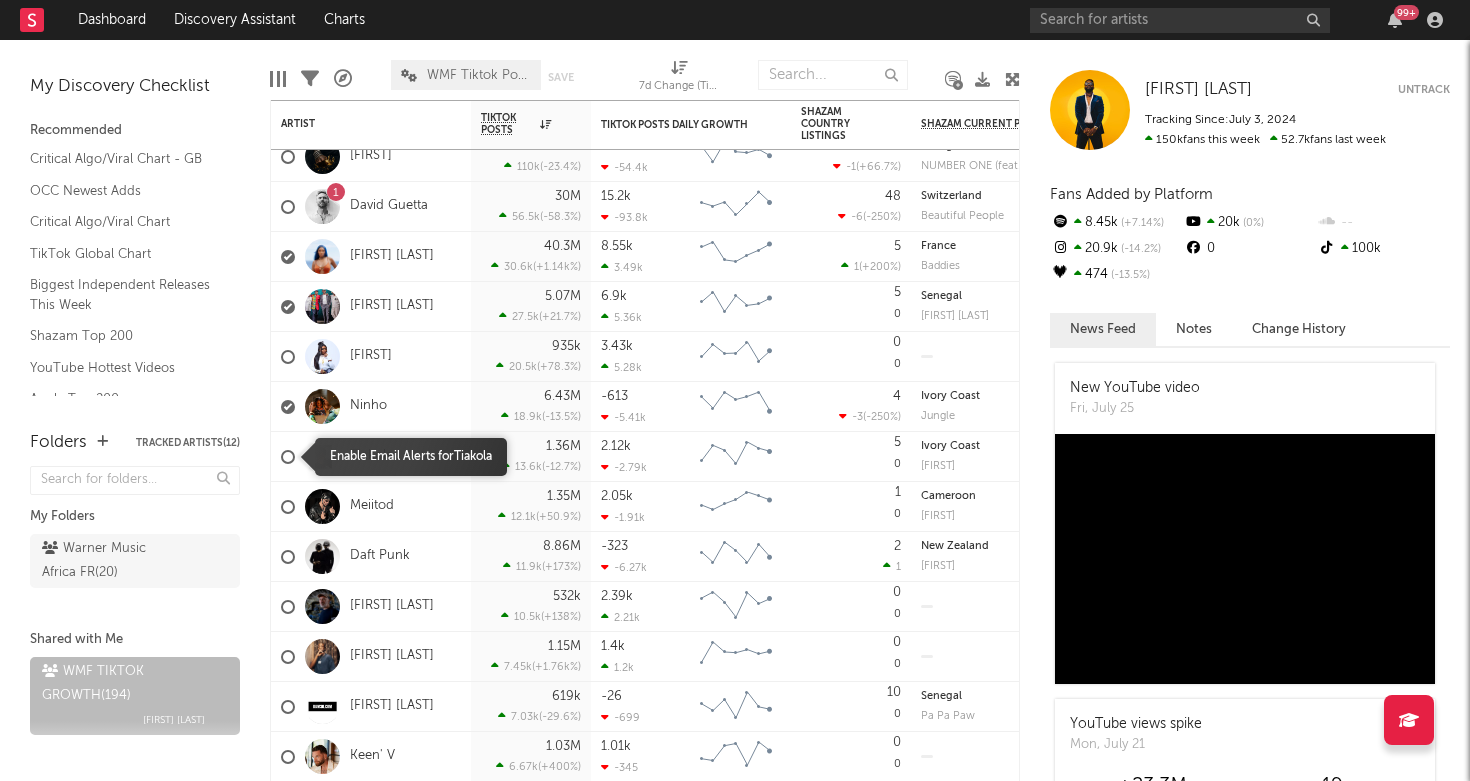 click at bounding box center [281, 457] 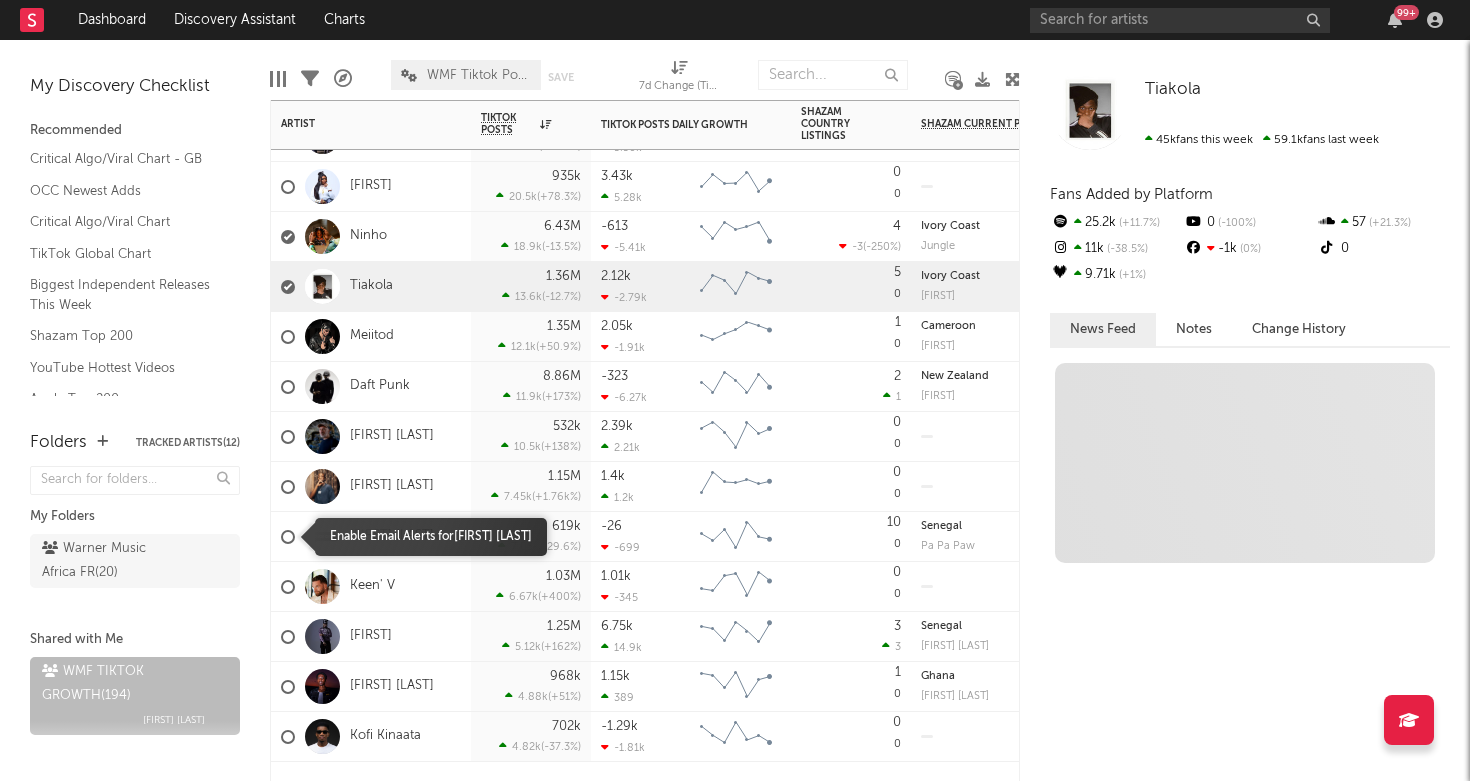 click at bounding box center [288, 537] 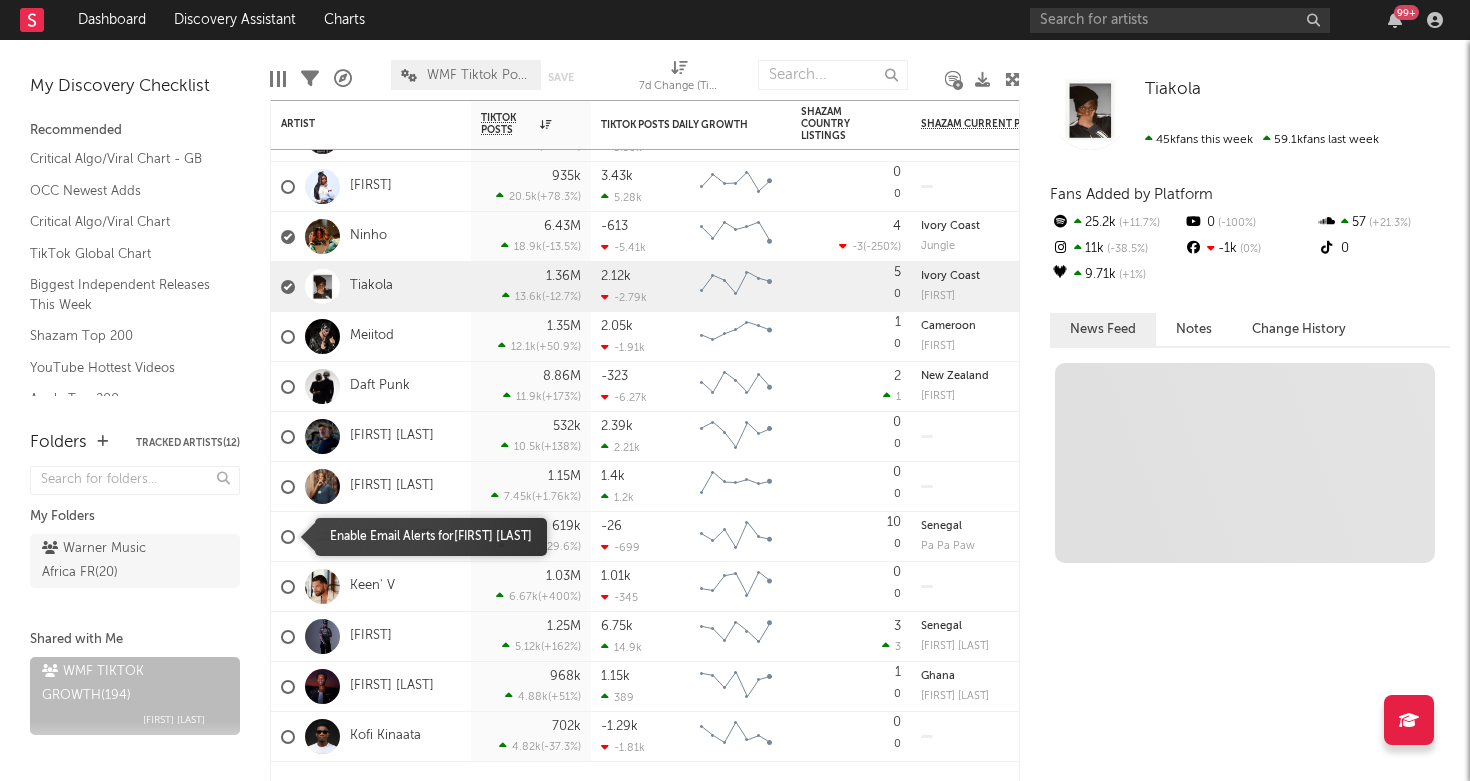 click at bounding box center [281, 537] 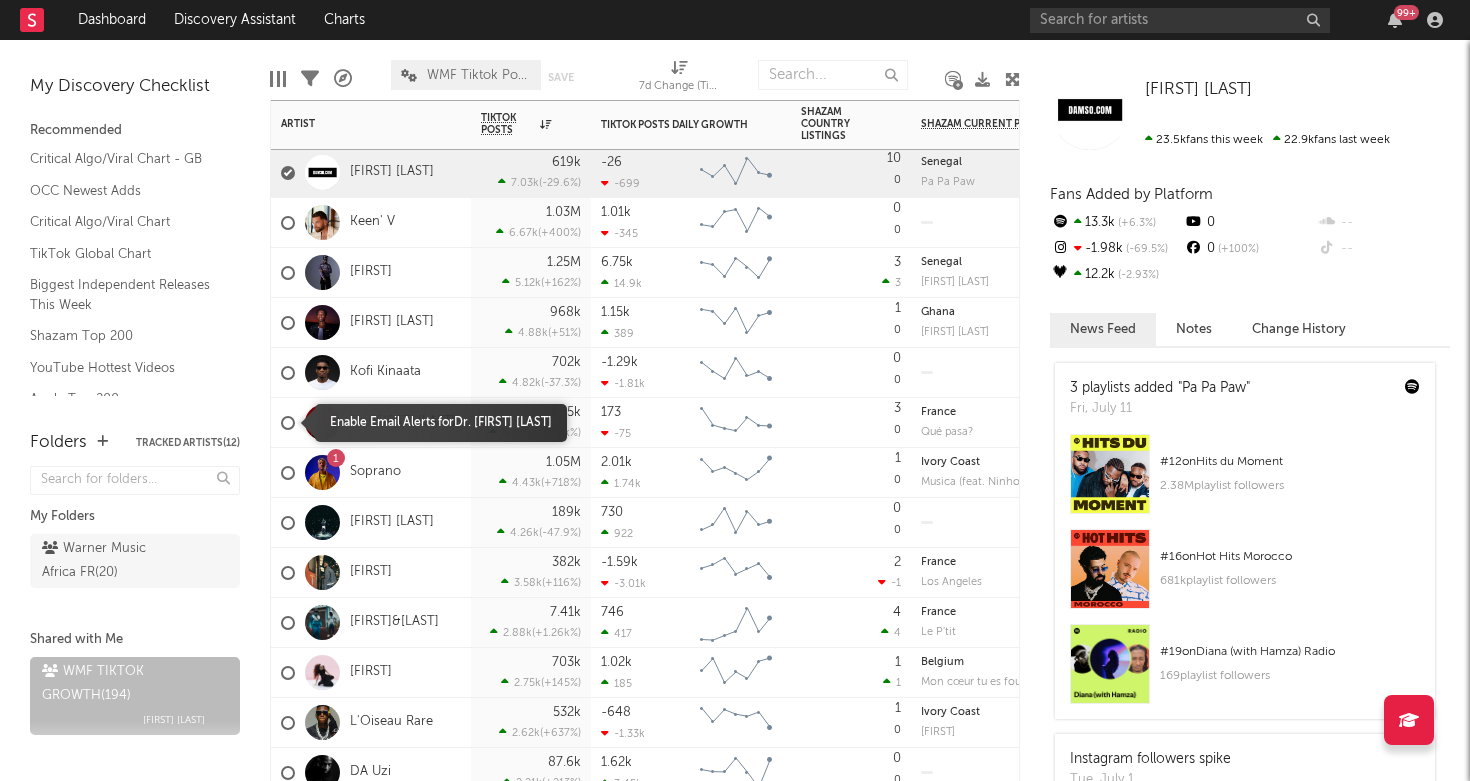 click at bounding box center [288, 423] 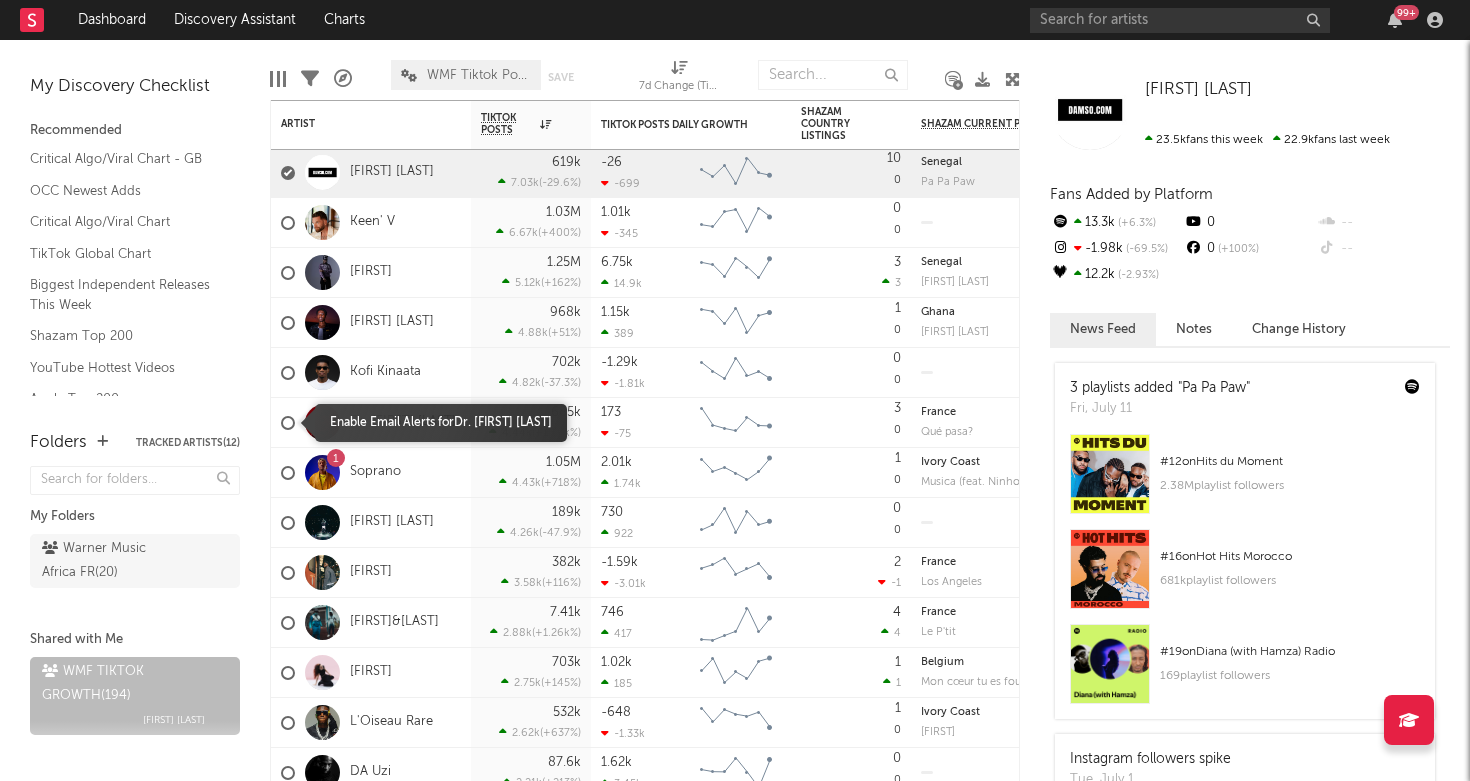 click at bounding box center [281, 423] 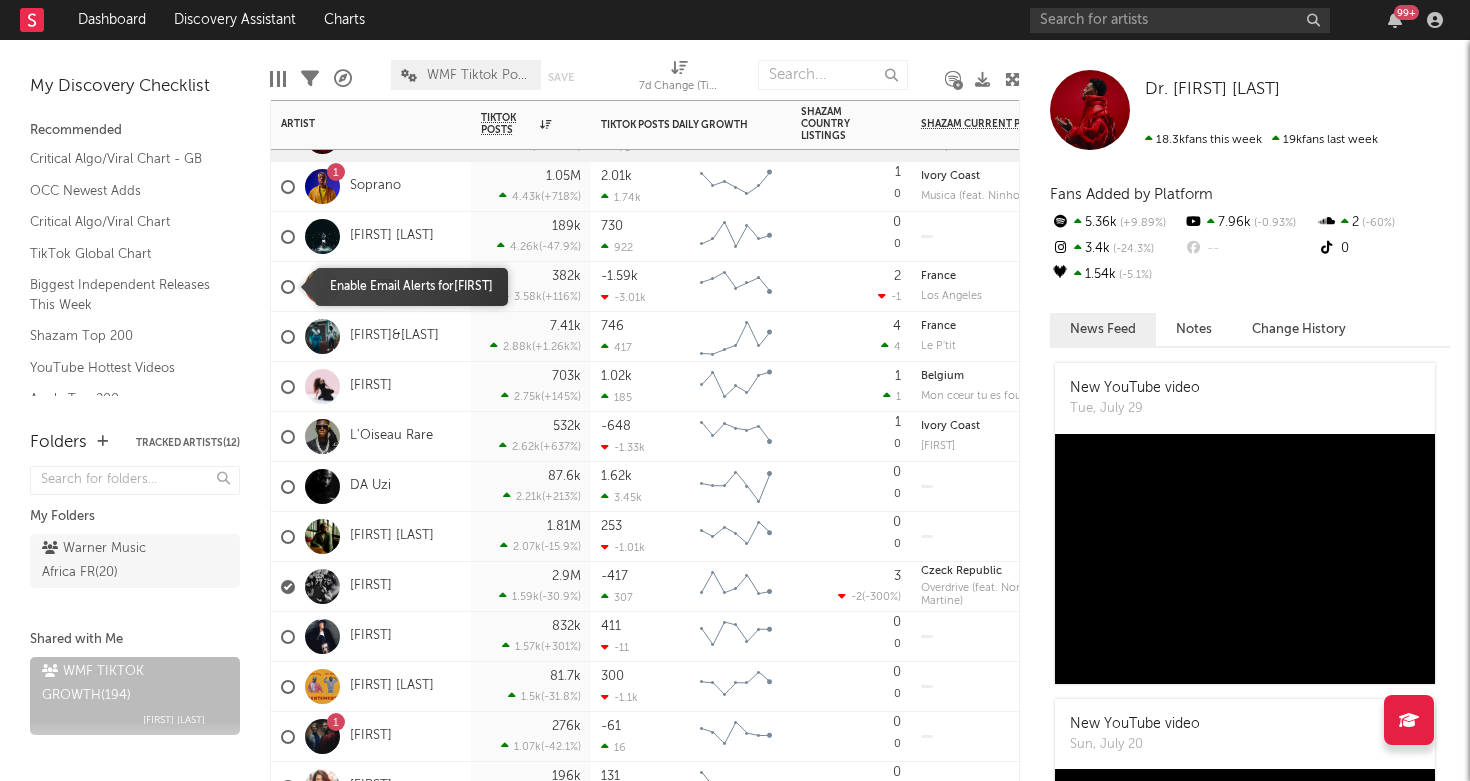 click at bounding box center [288, 287] 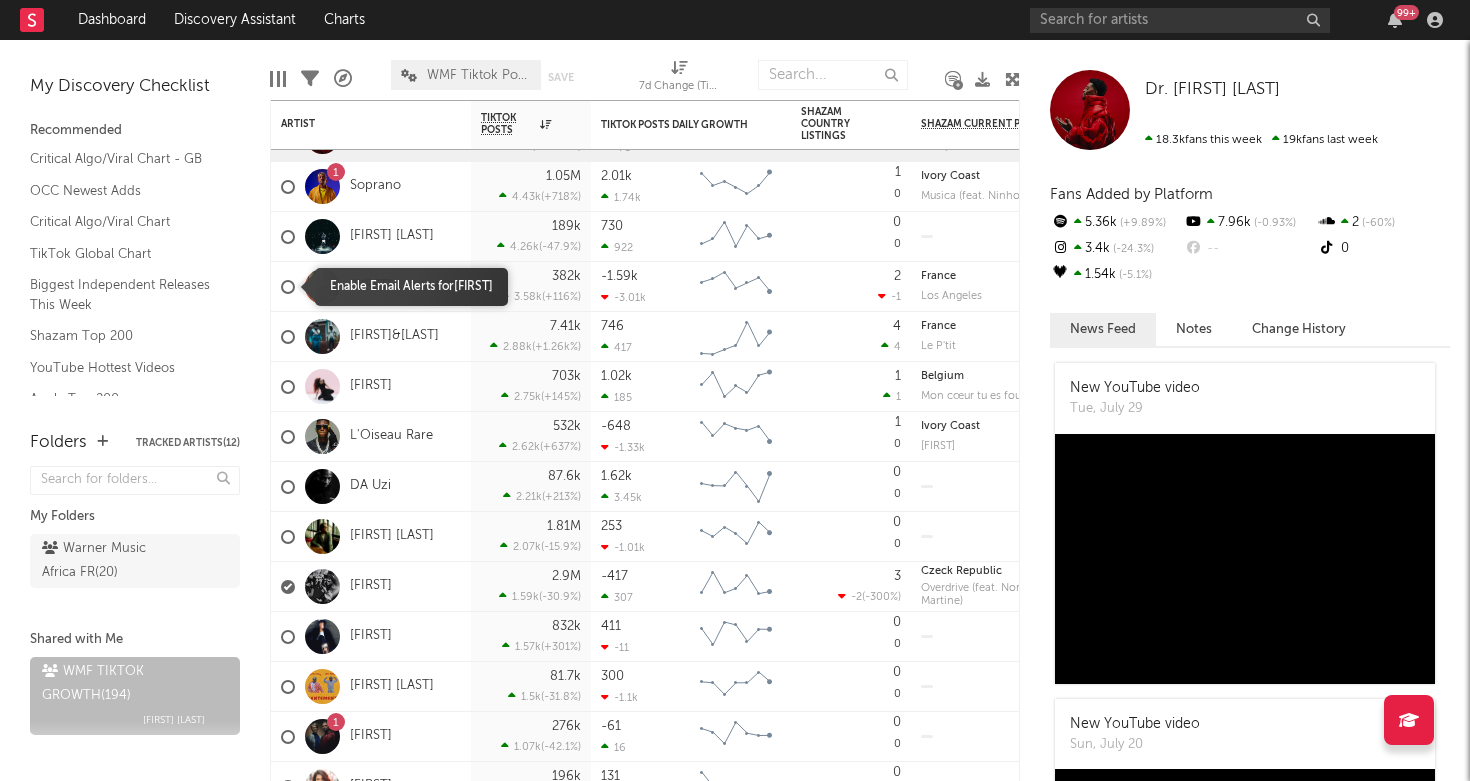 click at bounding box center [281, 287] 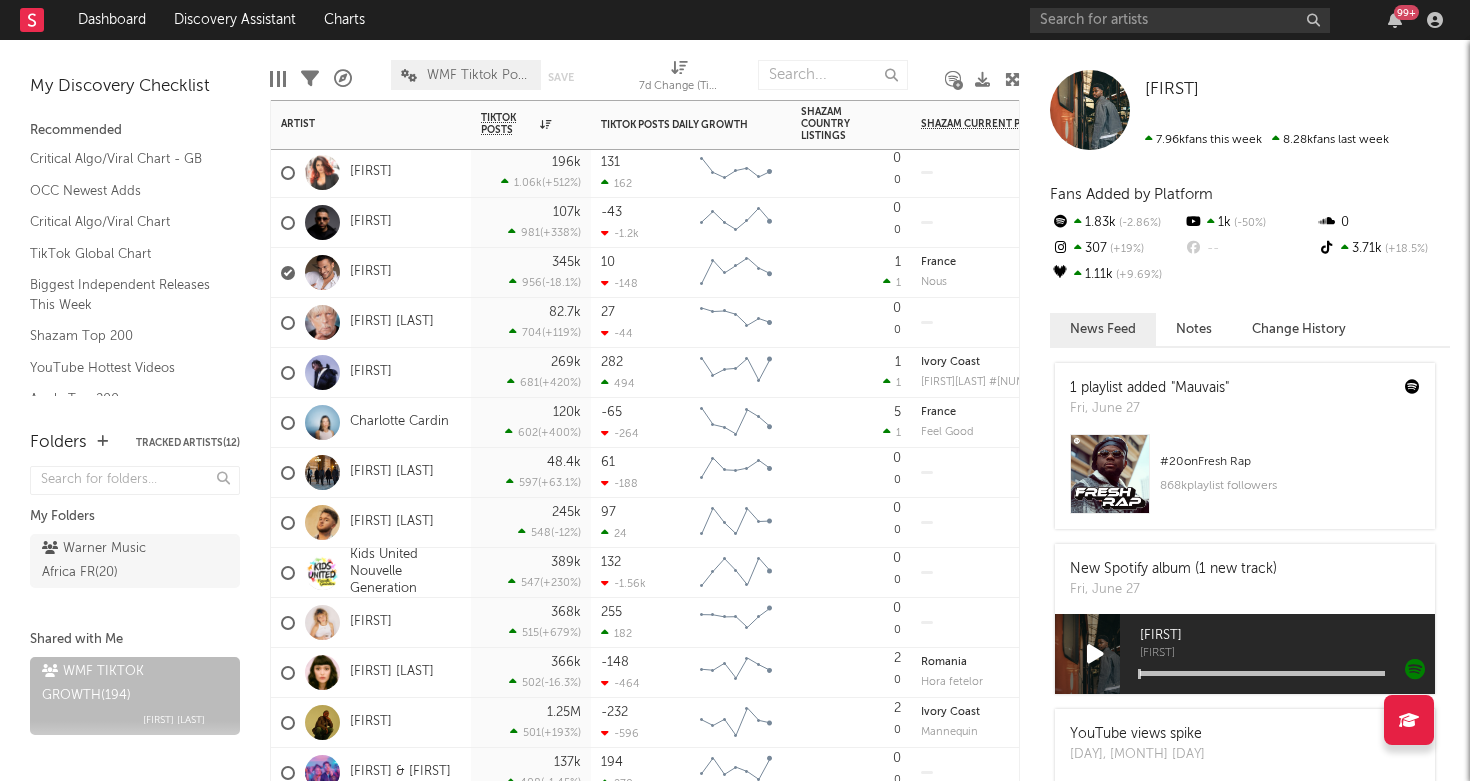 click at bounding box center [288, 423] 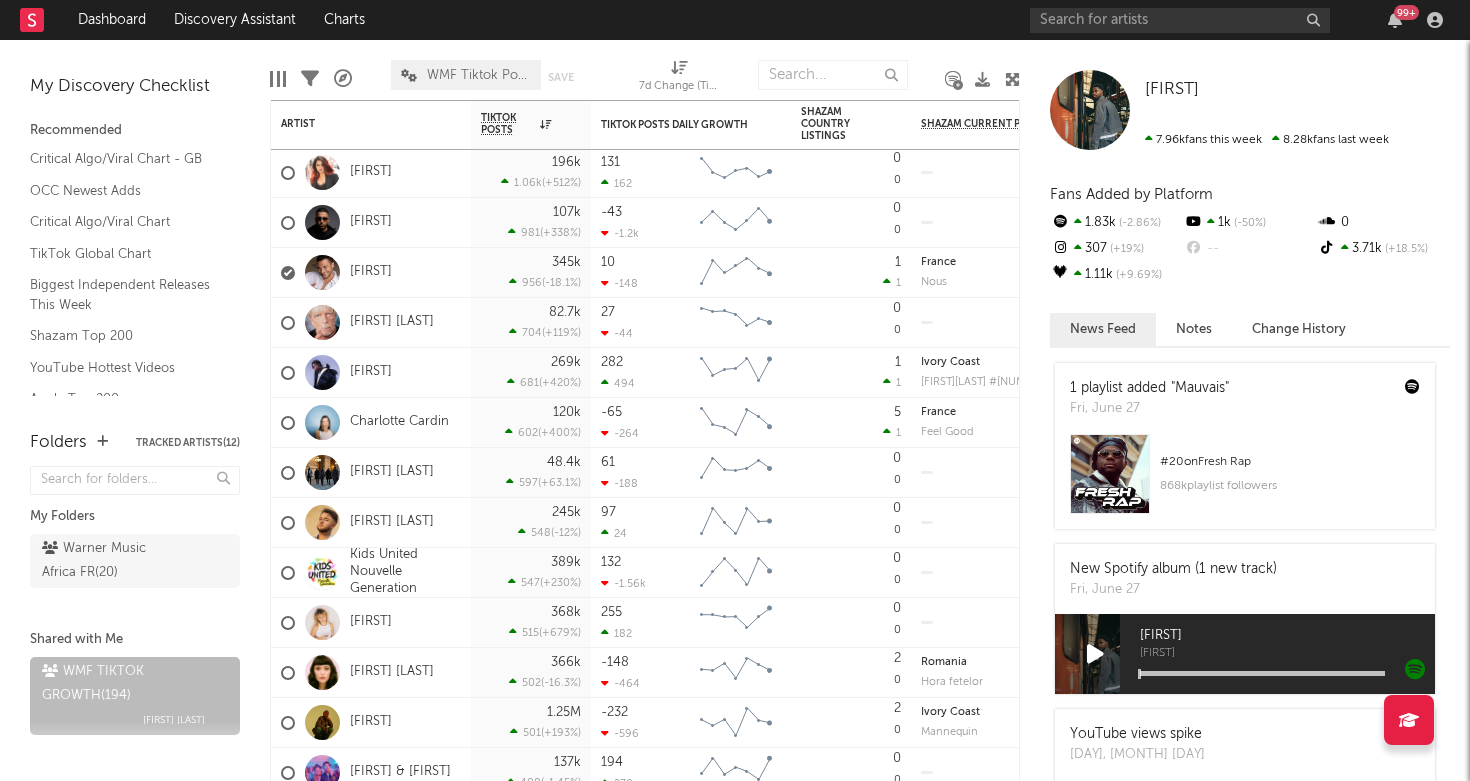 click at bounding box center [281, 423] 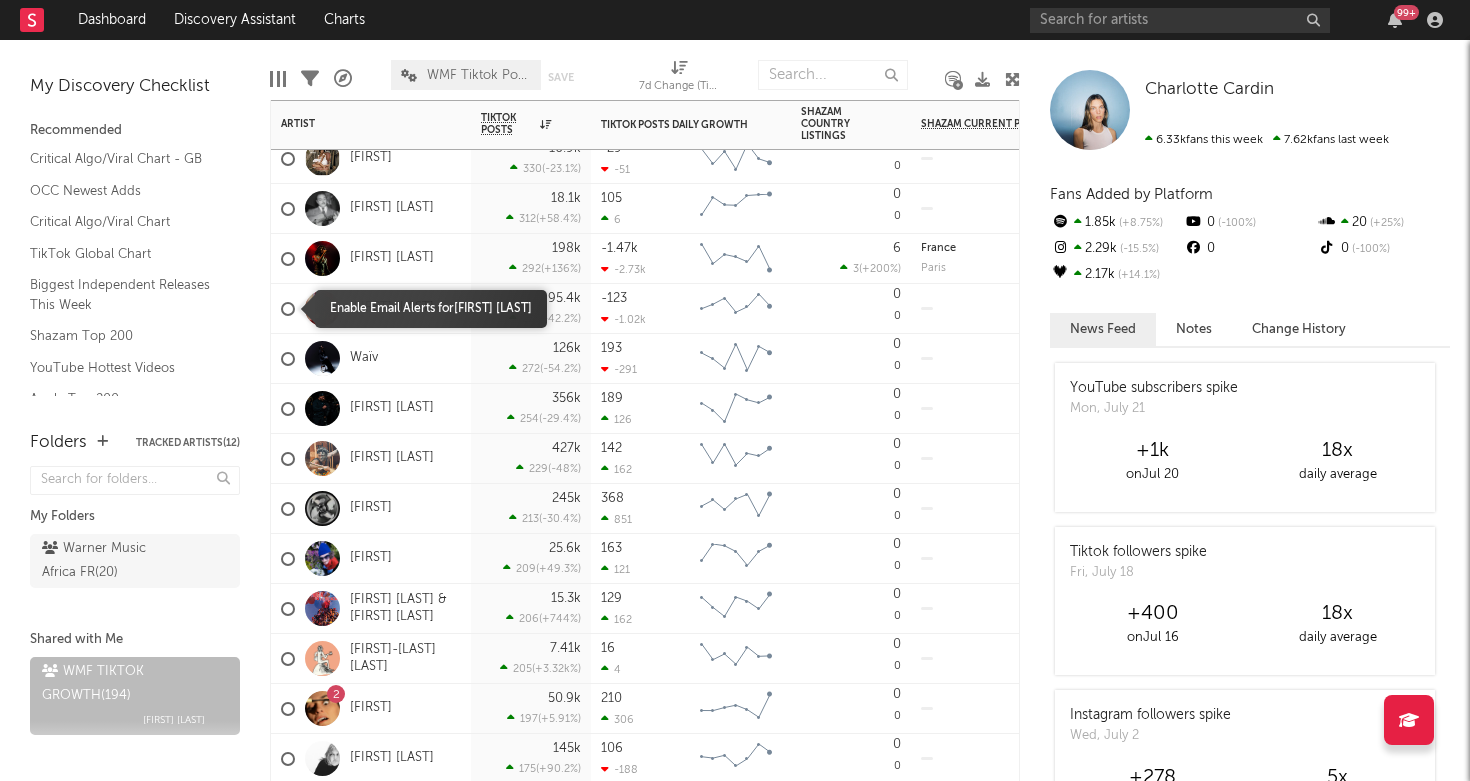 click at bounding box center [288, 309] 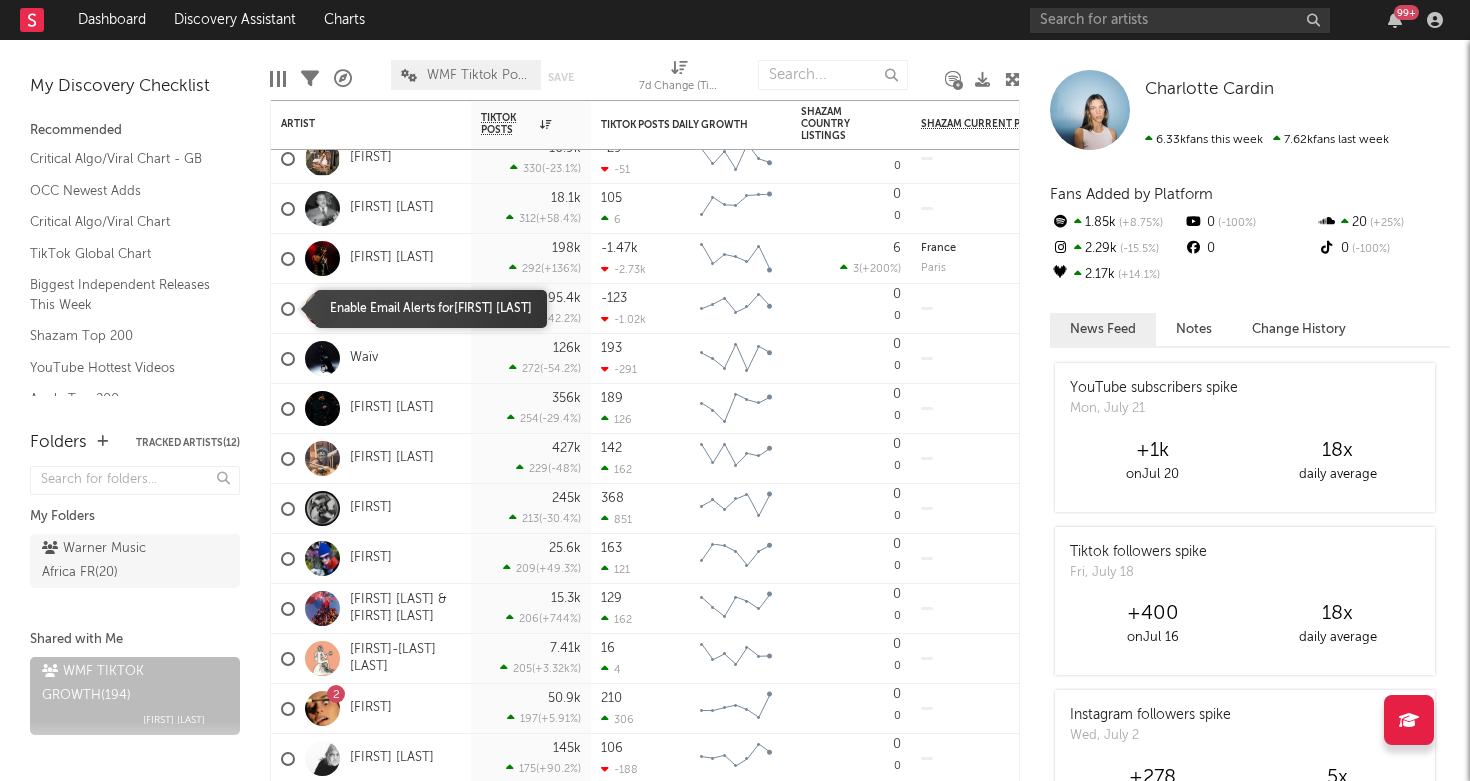 click at bounding box center (281, 309) 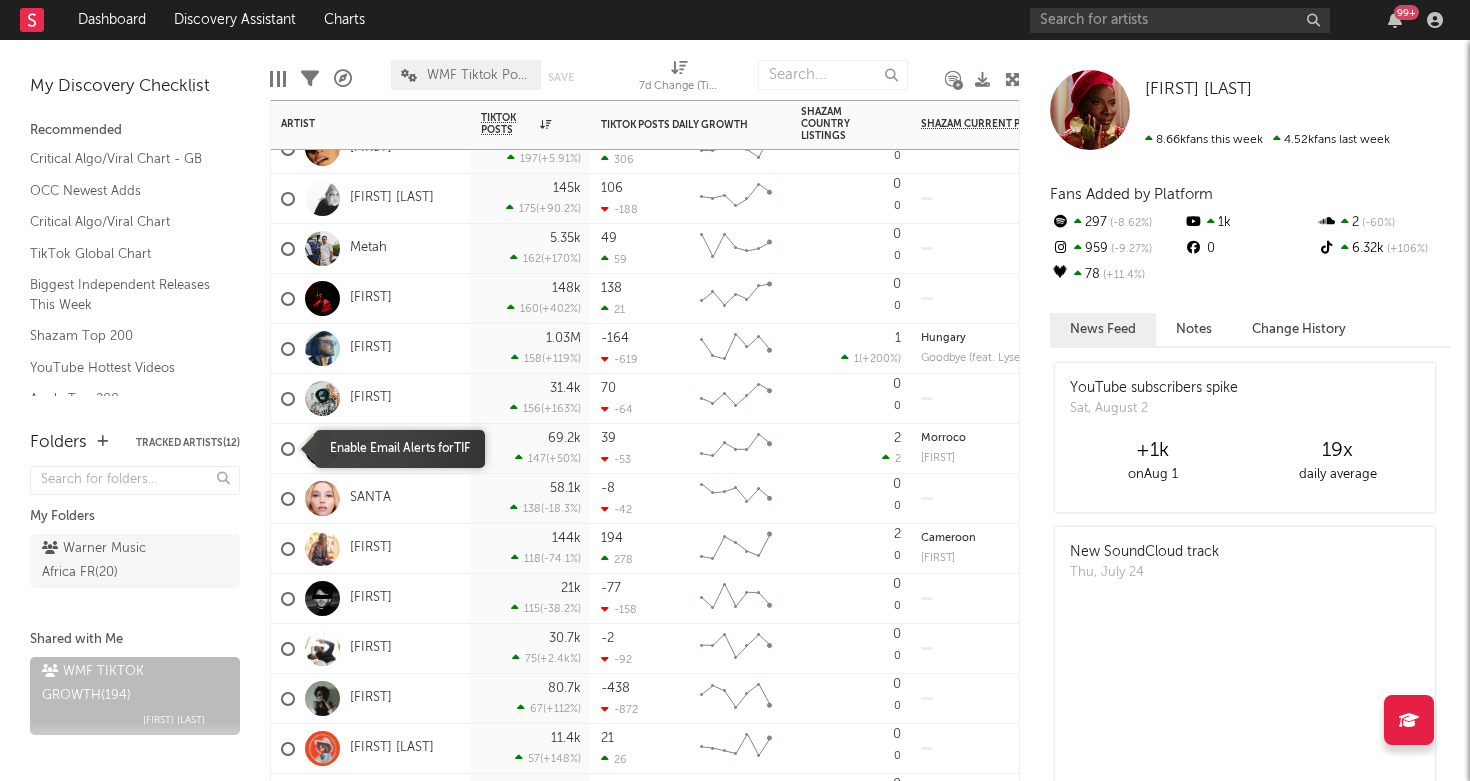 click at bounding box center [288, 449] 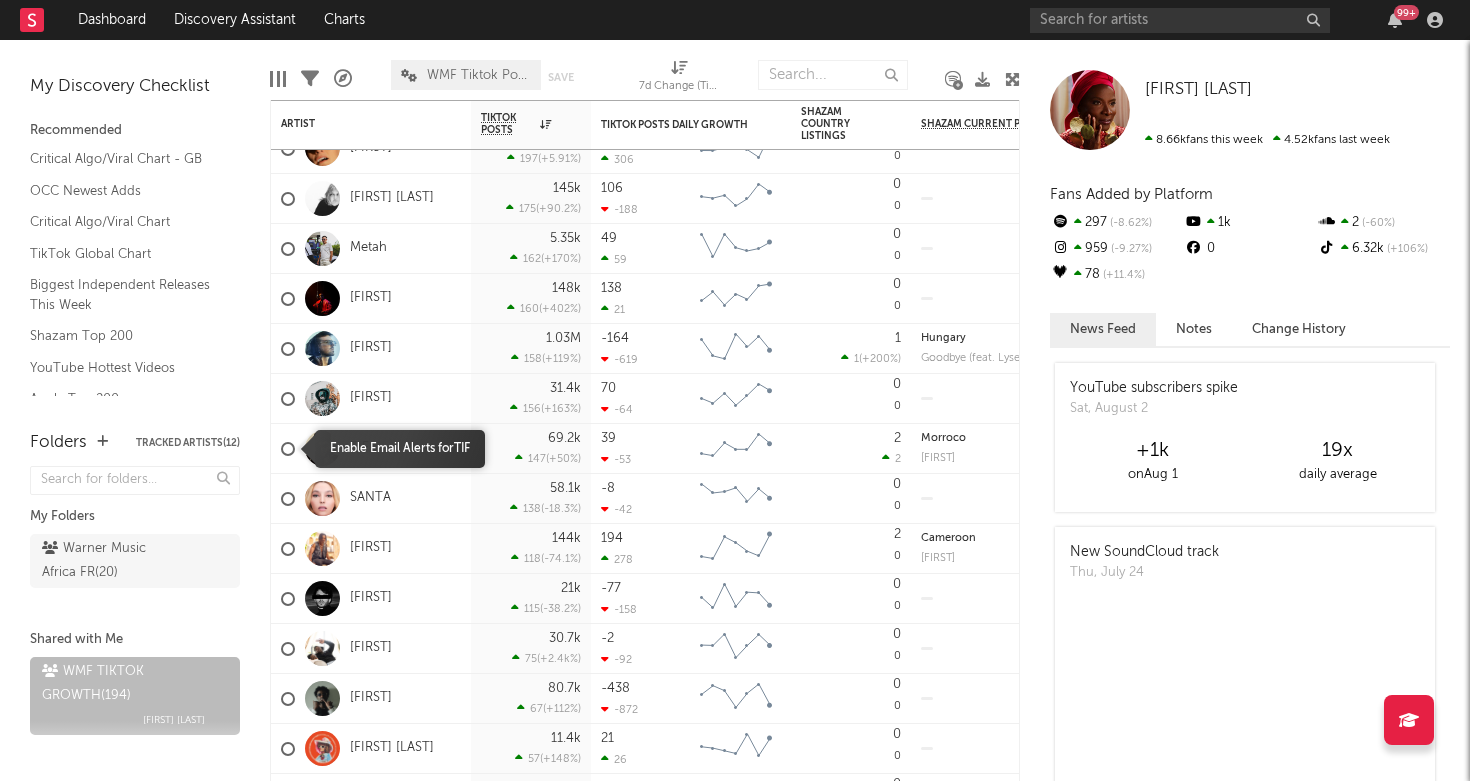 click at bounding box center [281, 449] 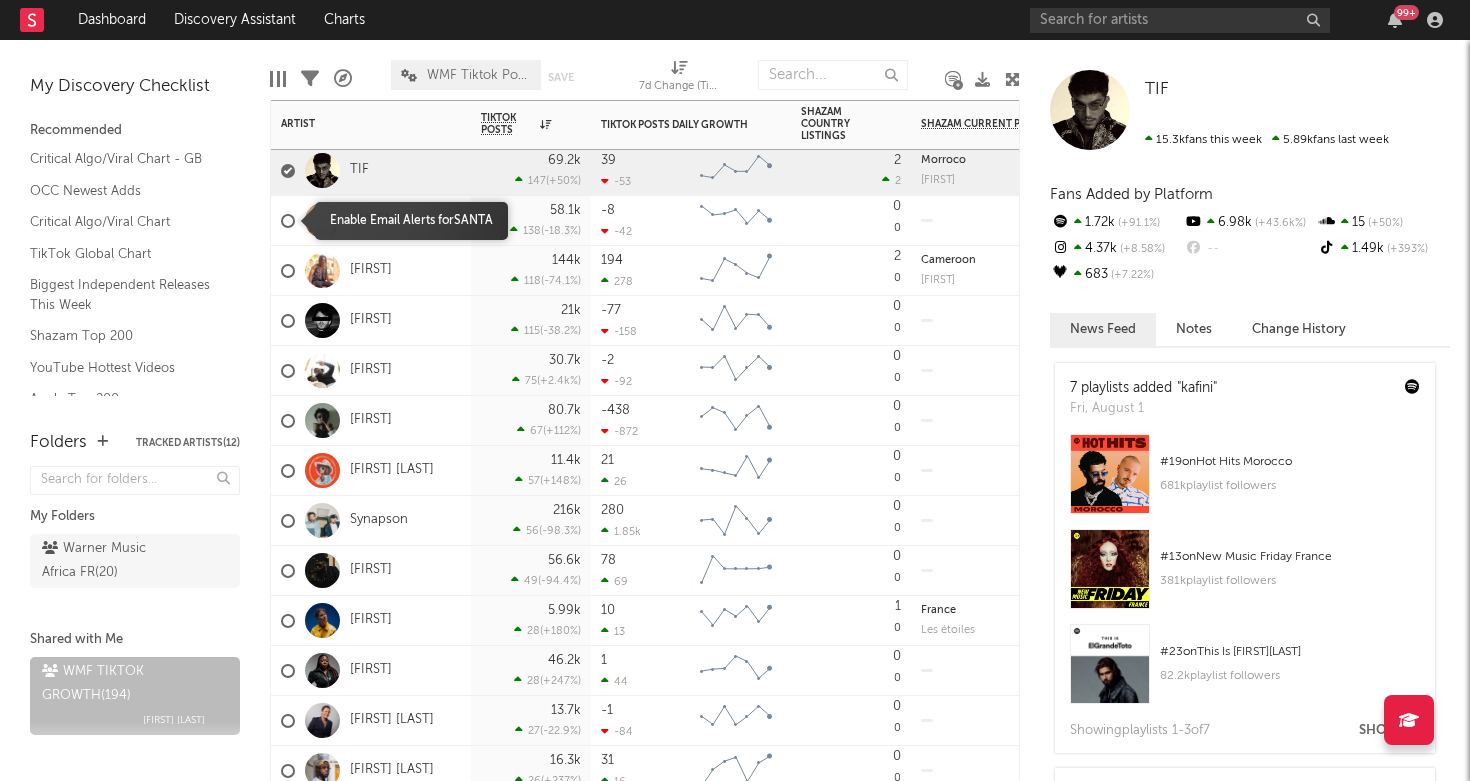 click at bounding box center [288, 221] 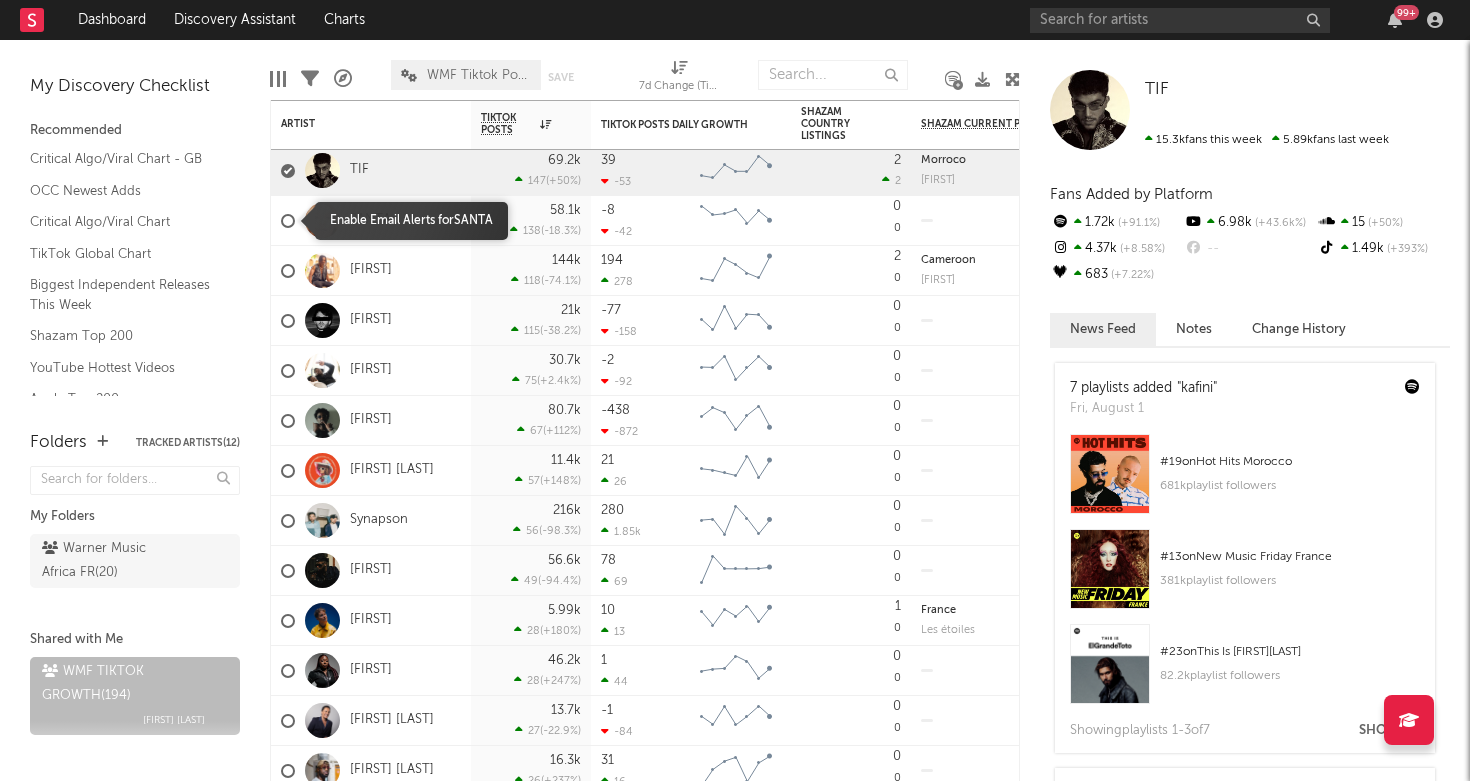 click at bounding box center (281, 221) 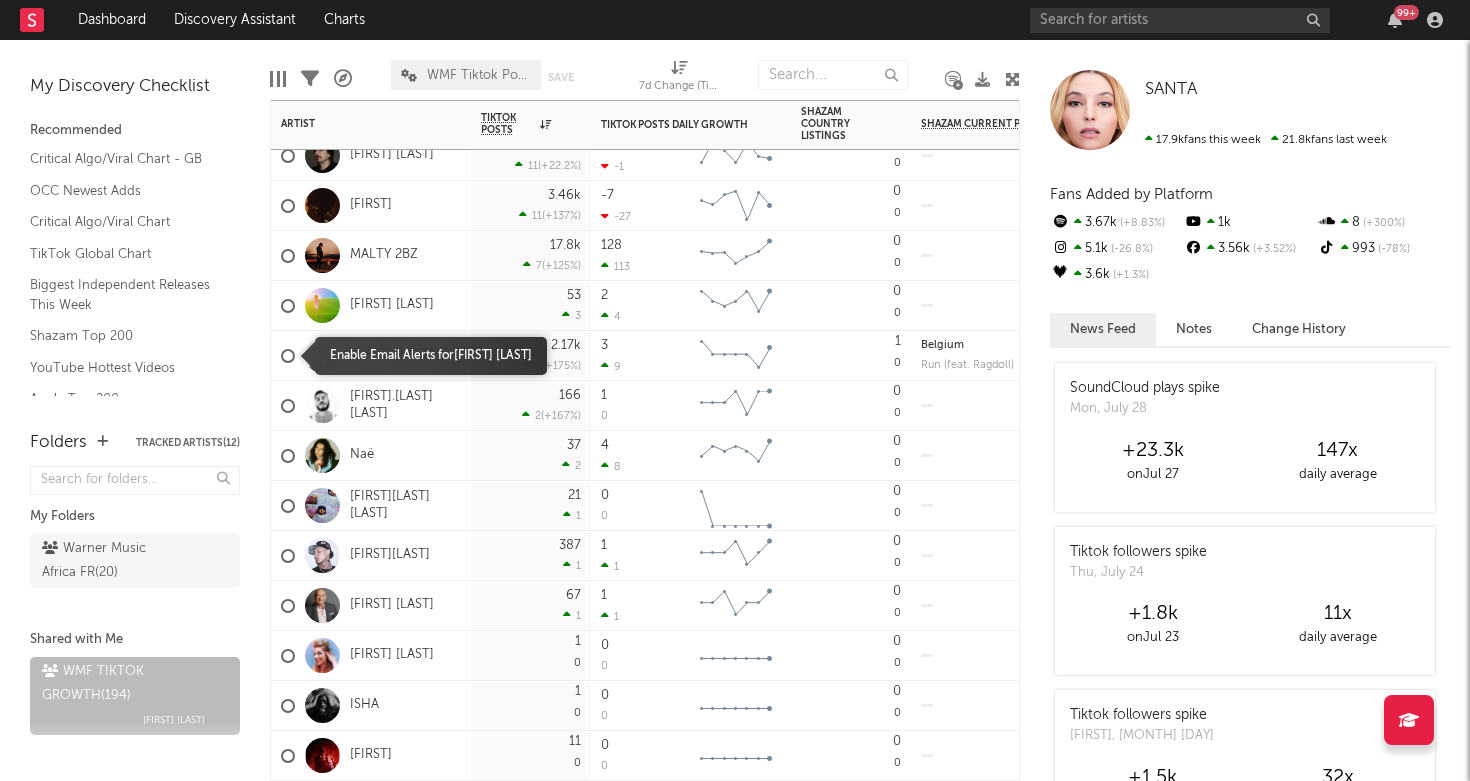 click at bounding box center (288, 356) 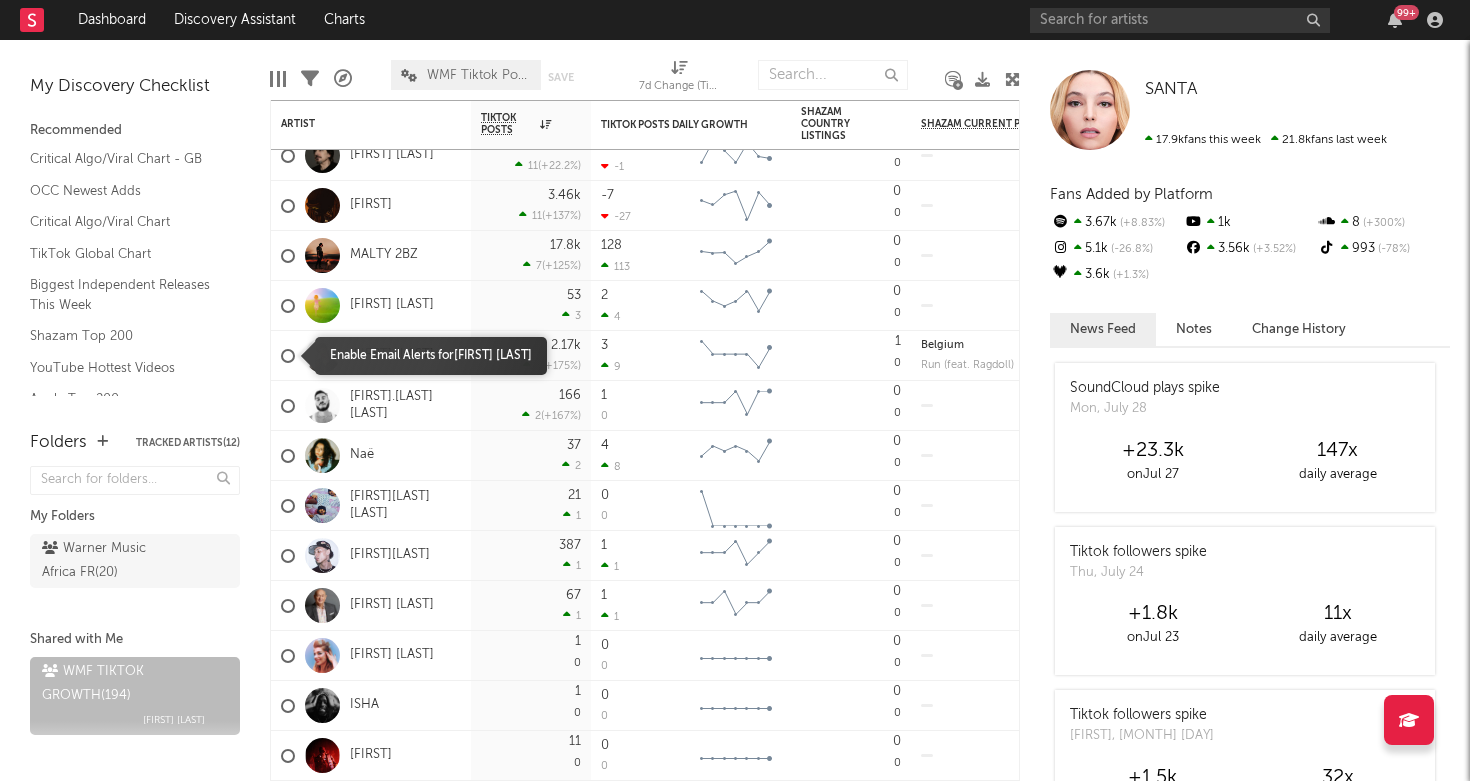 click at bounding box center (281, 356) 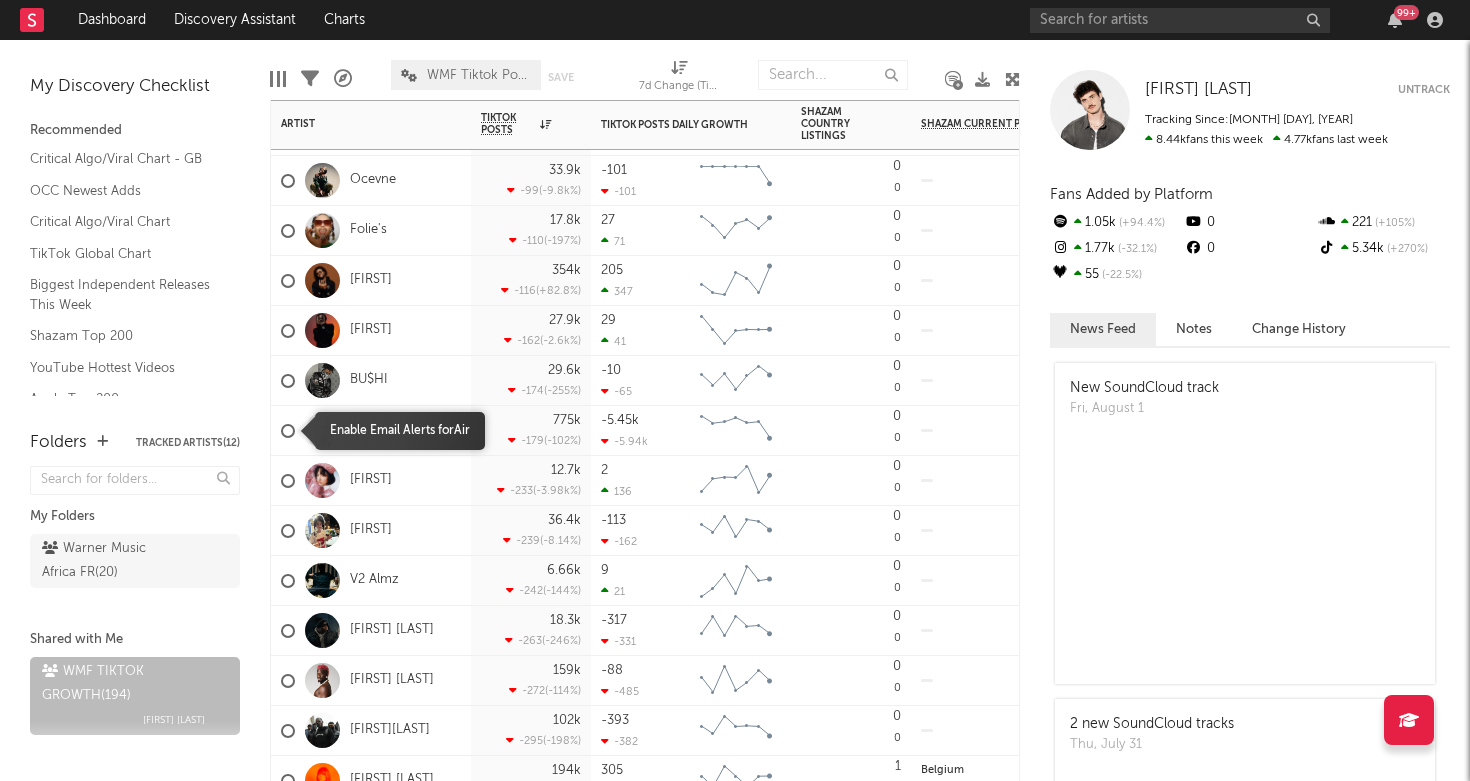 click at bounding box center (288, 431) 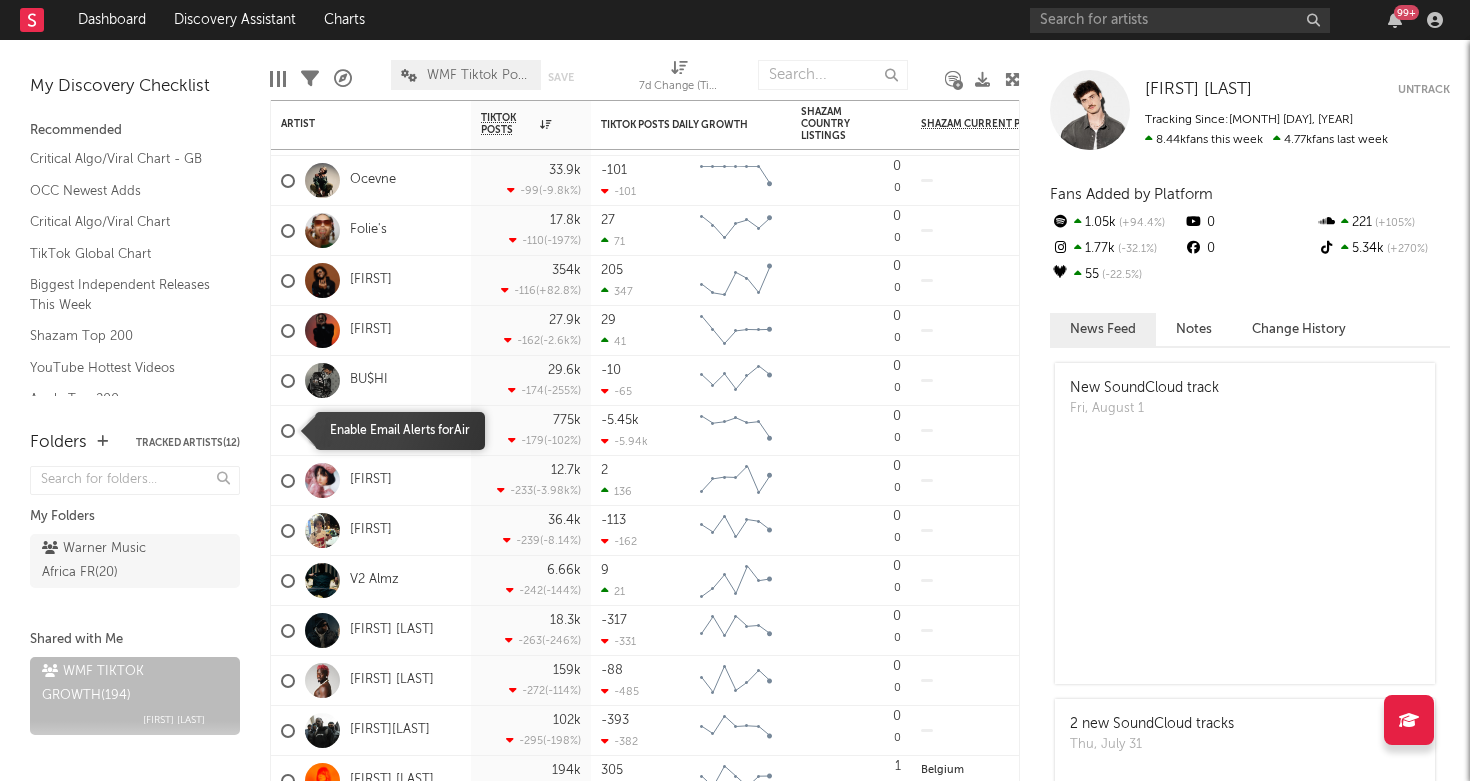click at bounding box center (281, 431) 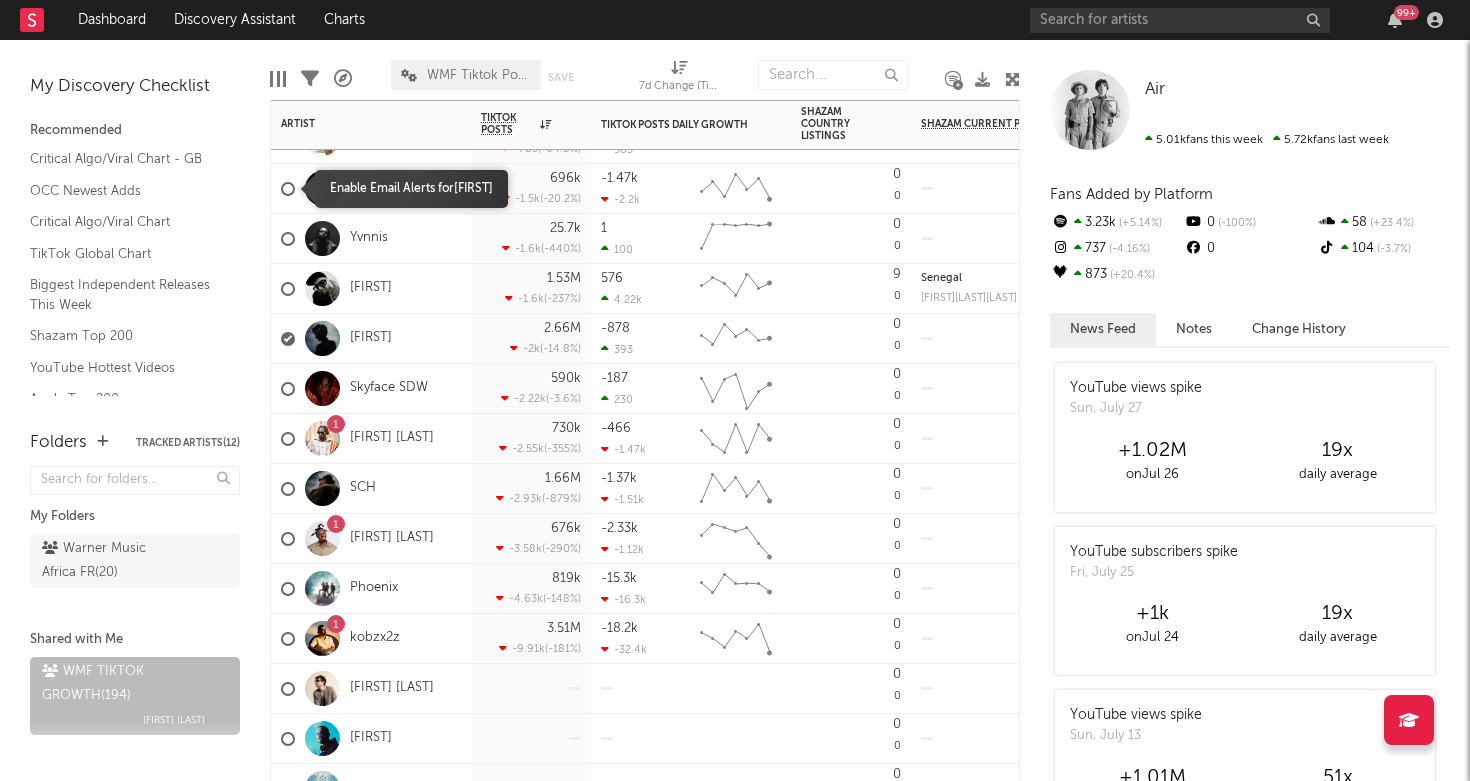 click at bounding box center [288, 189] 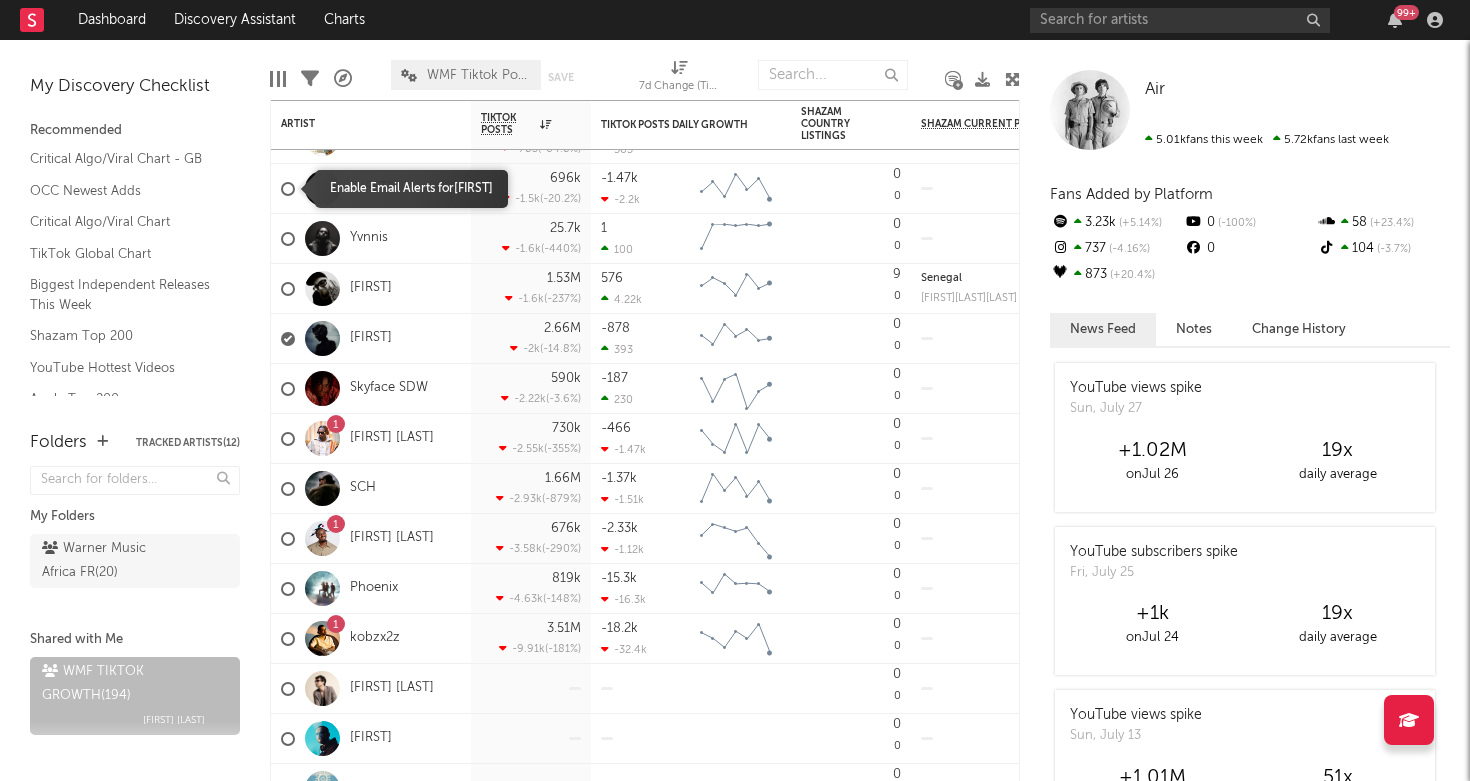 click at bounding box center (281, 189) 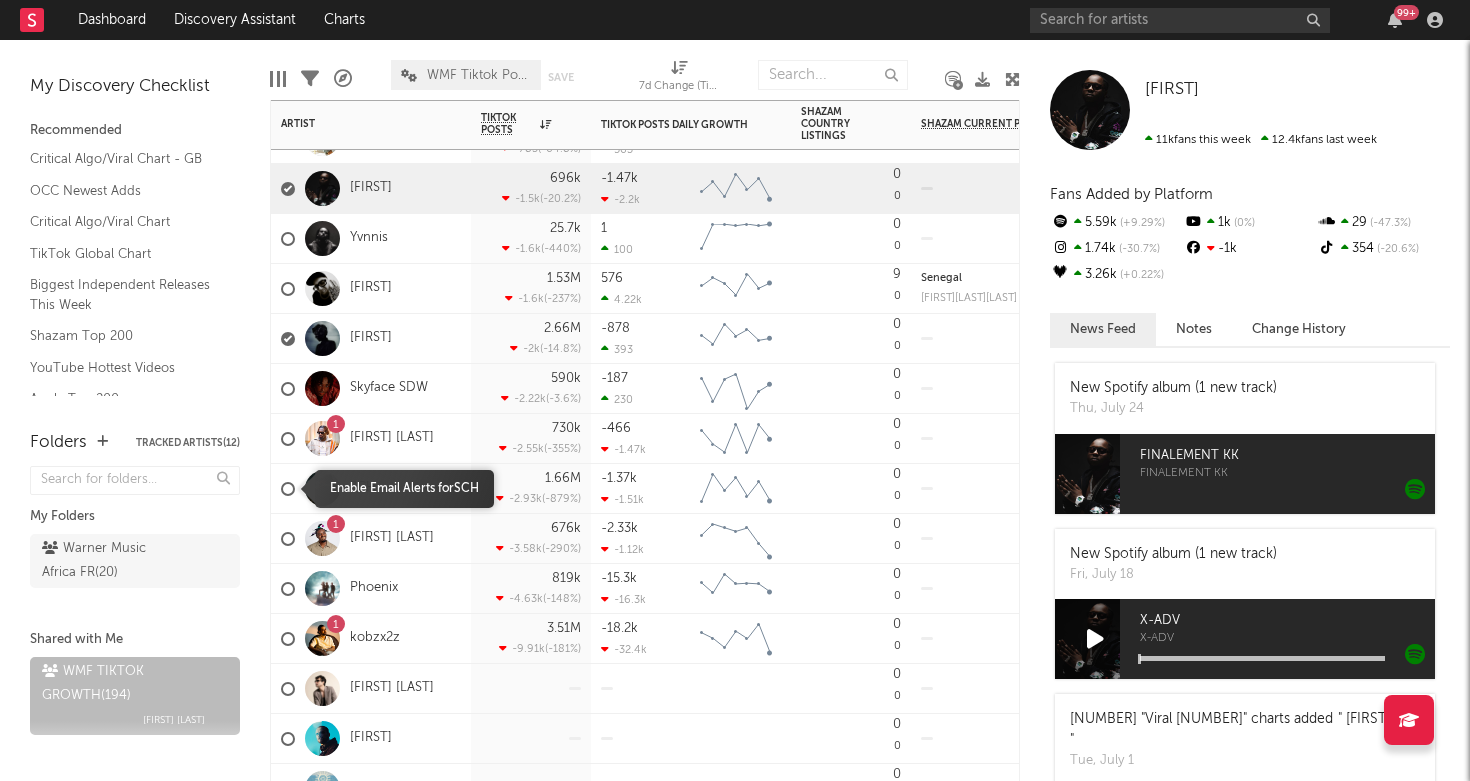 click at bounding box center [288, 489] 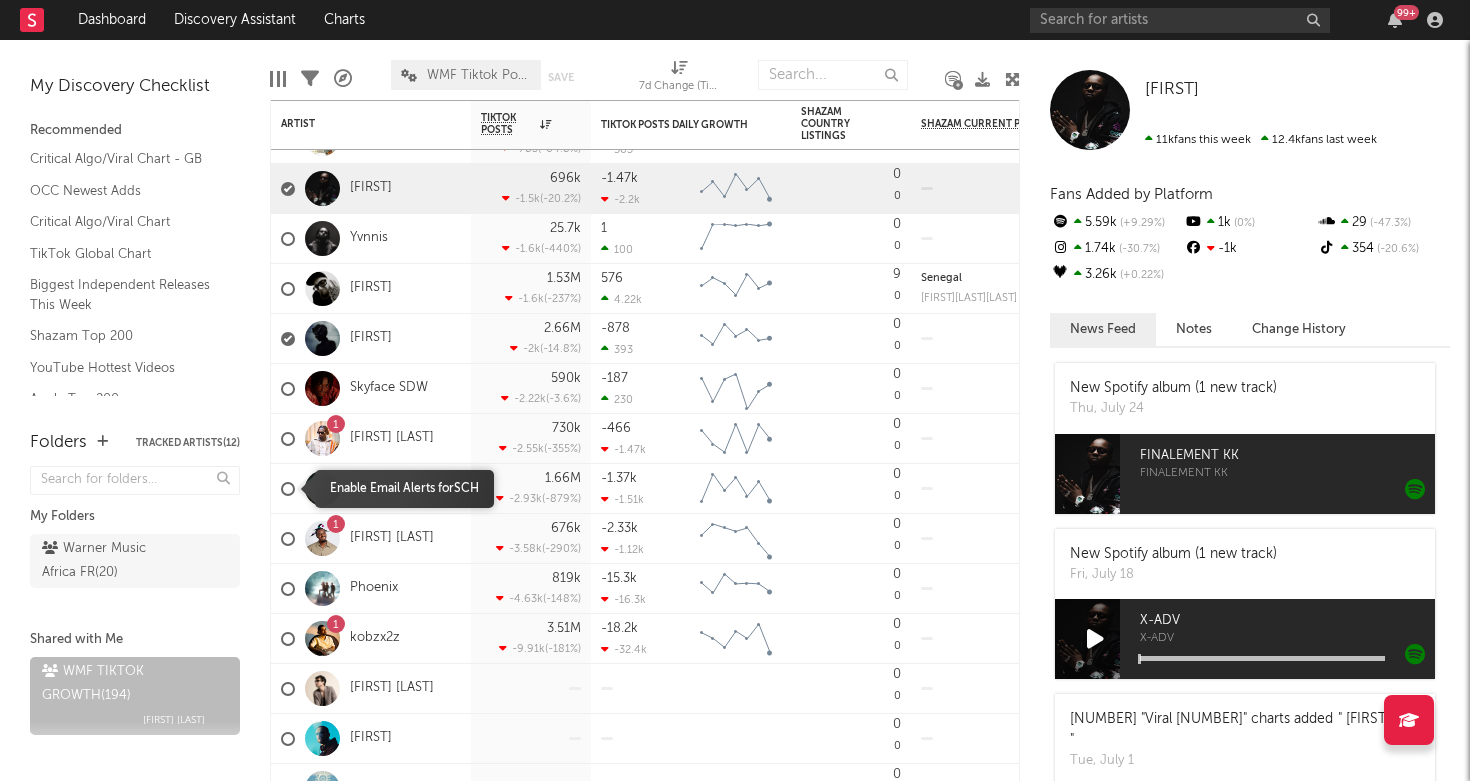 click at bounding box center (281, 489) 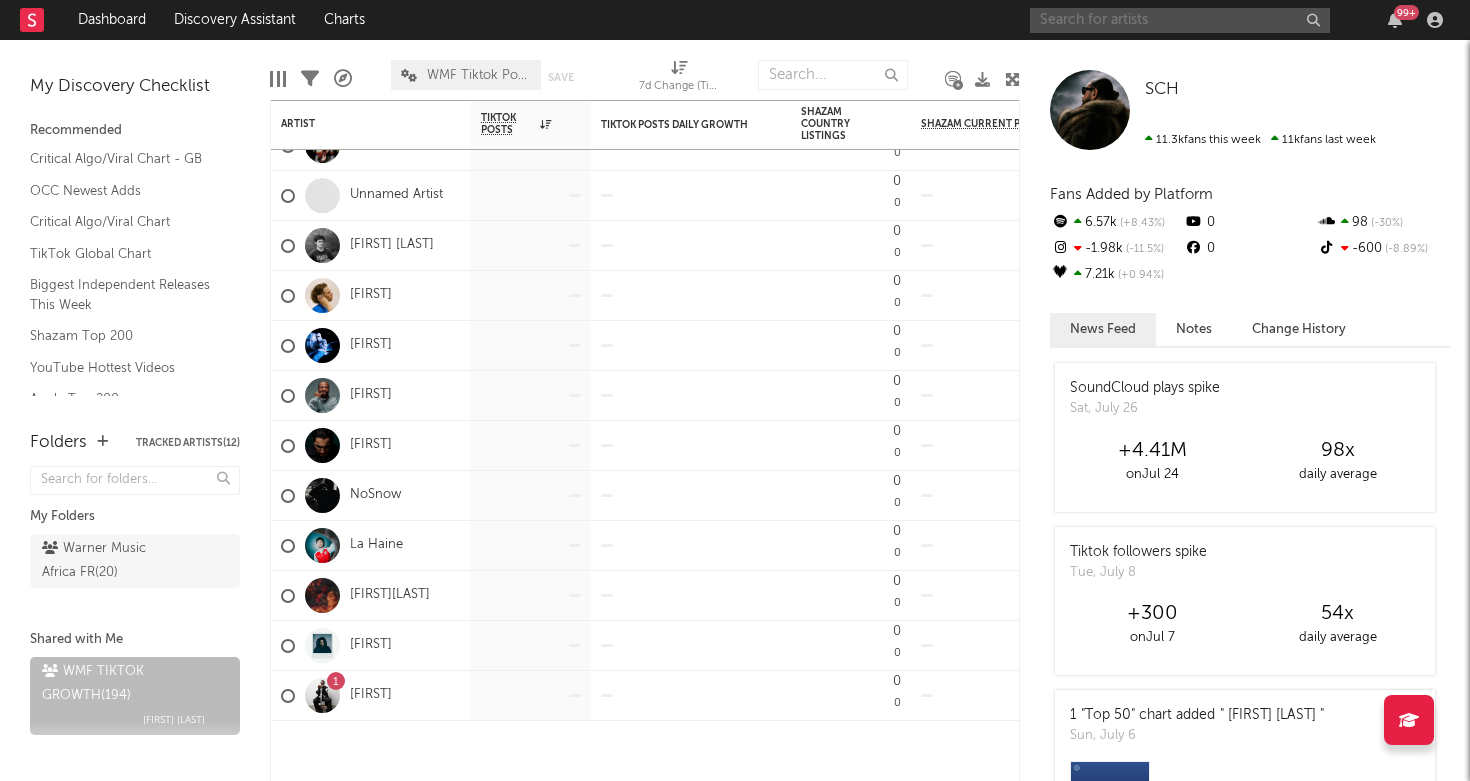 click at bounding box center [1180, 20] 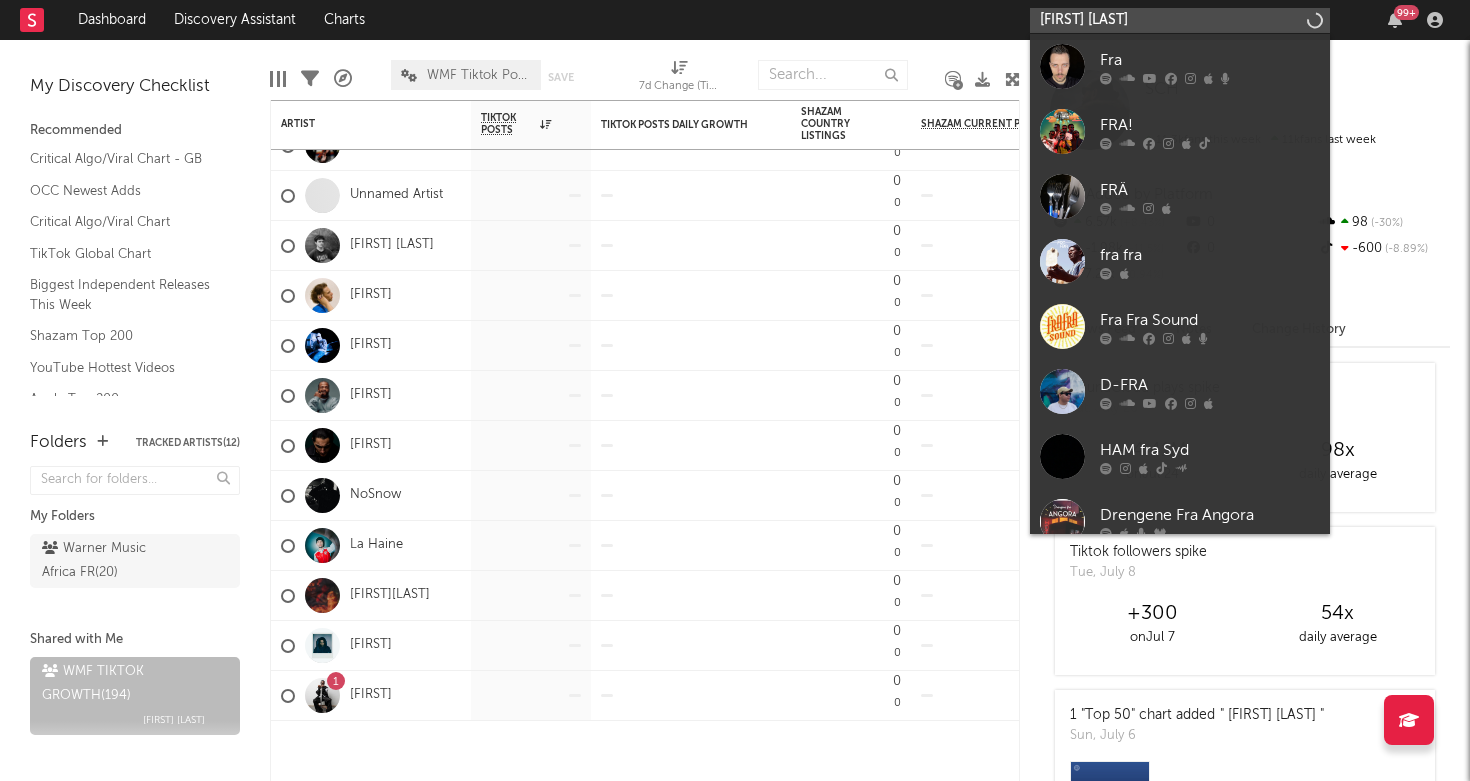 type on "[FIRST] [LAST]" 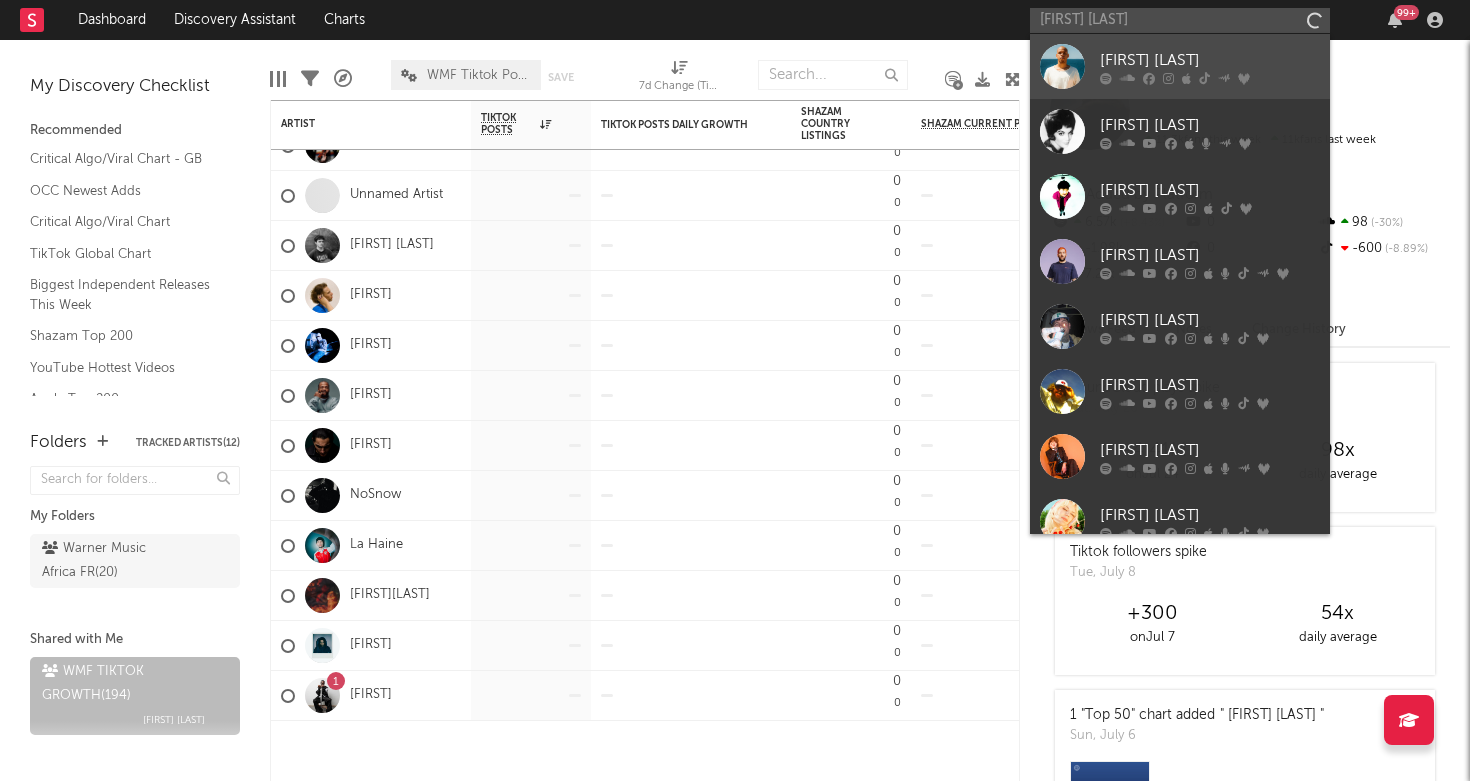 click at bounding box center (1062, 66) 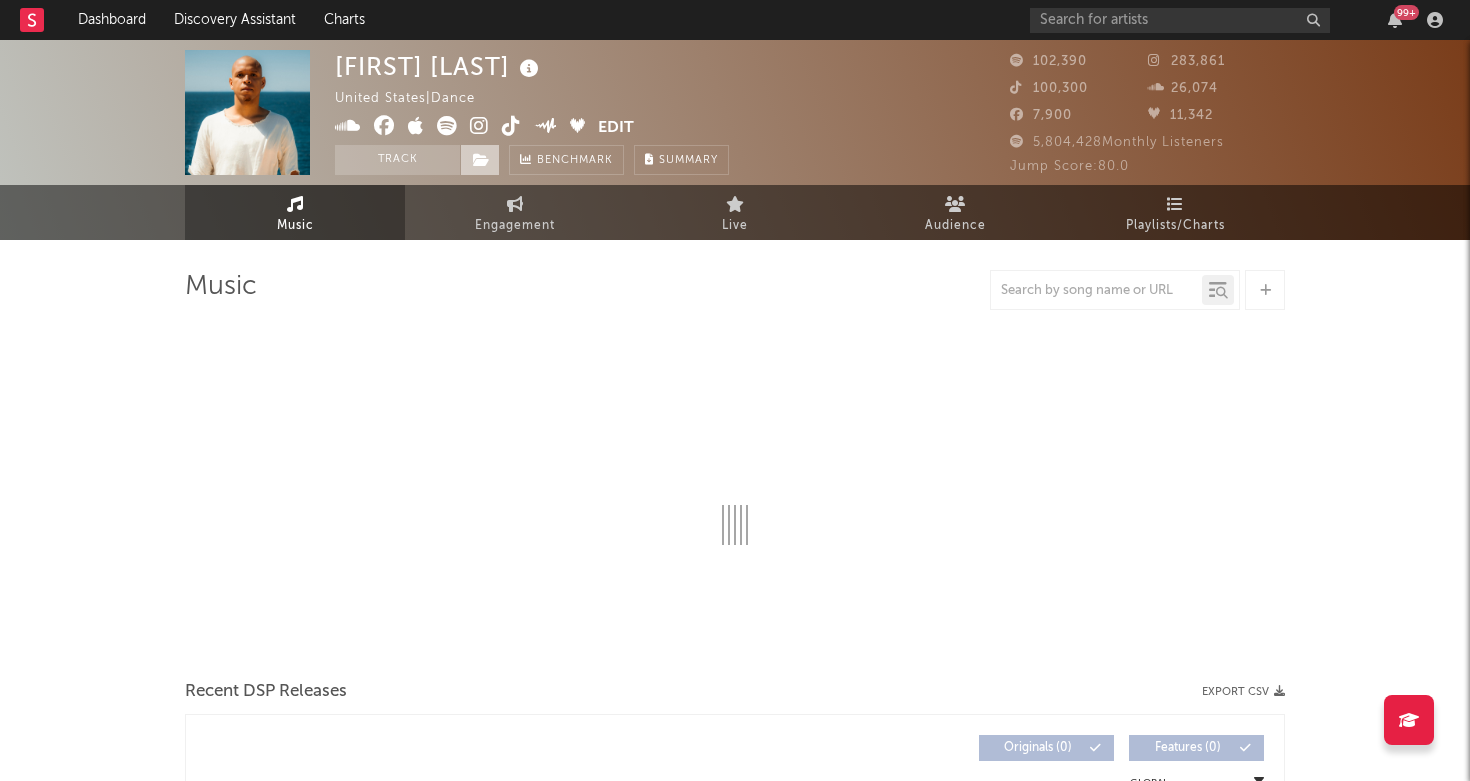 click at bounding box center [480, 160] 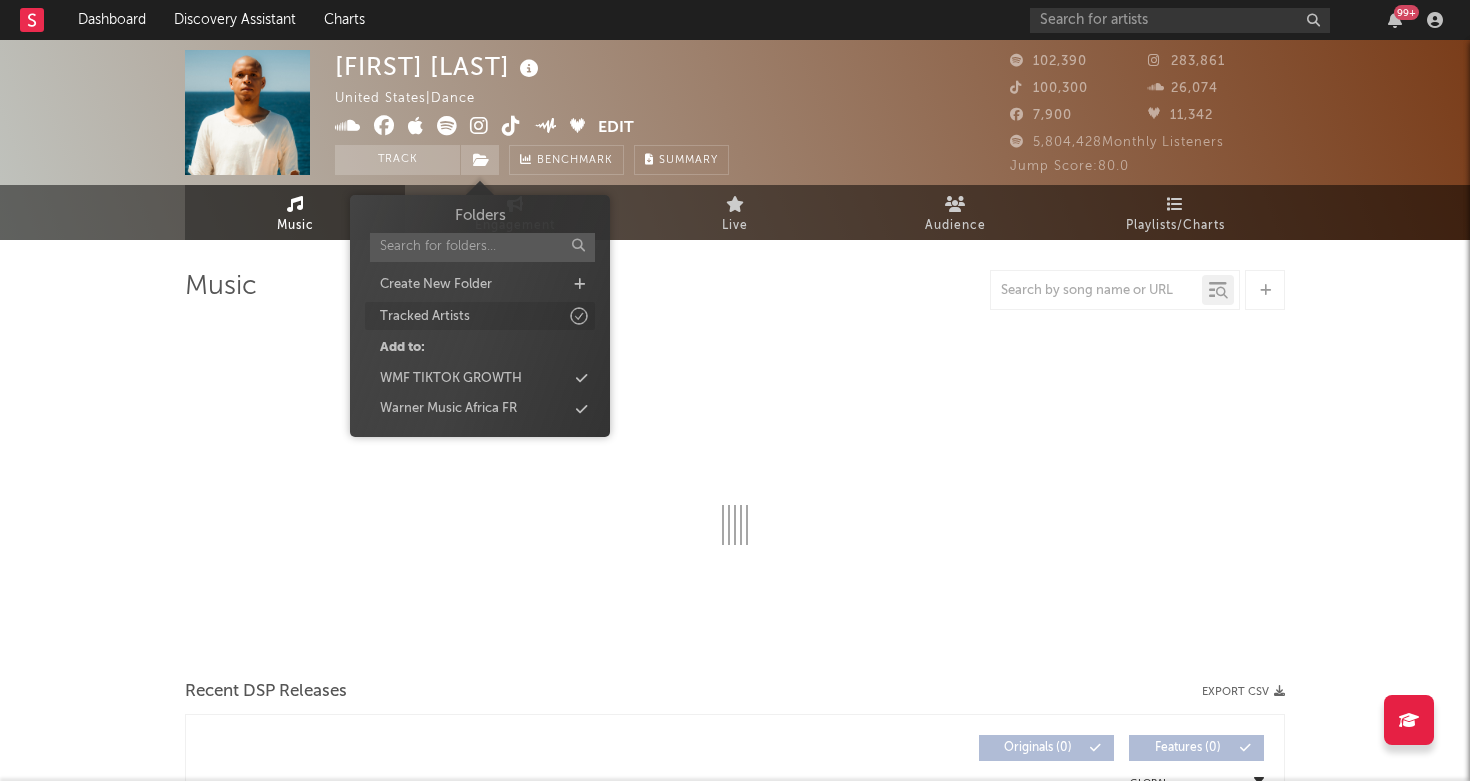 click on "Tracked Artists" at bounding box center [425, 317] 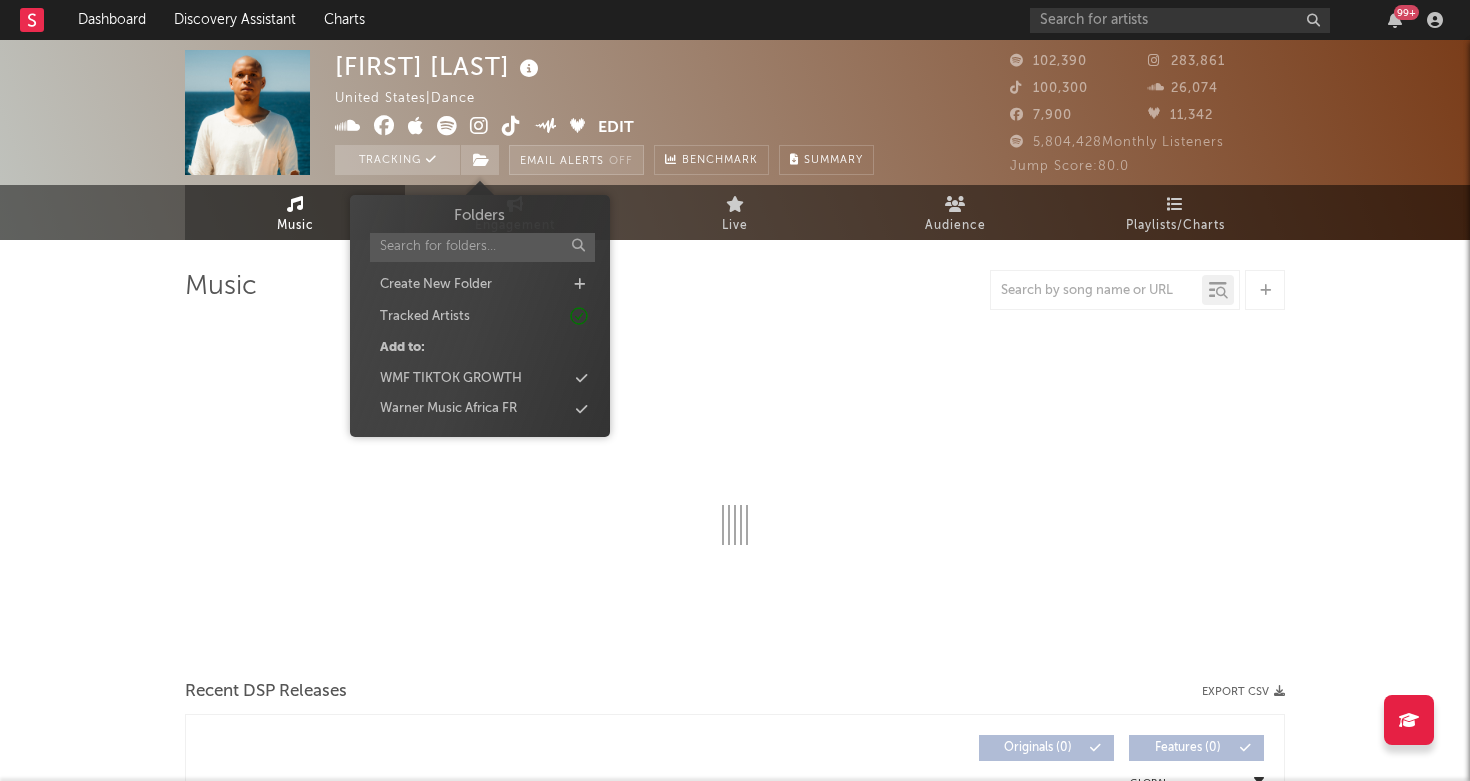 select on "6m" 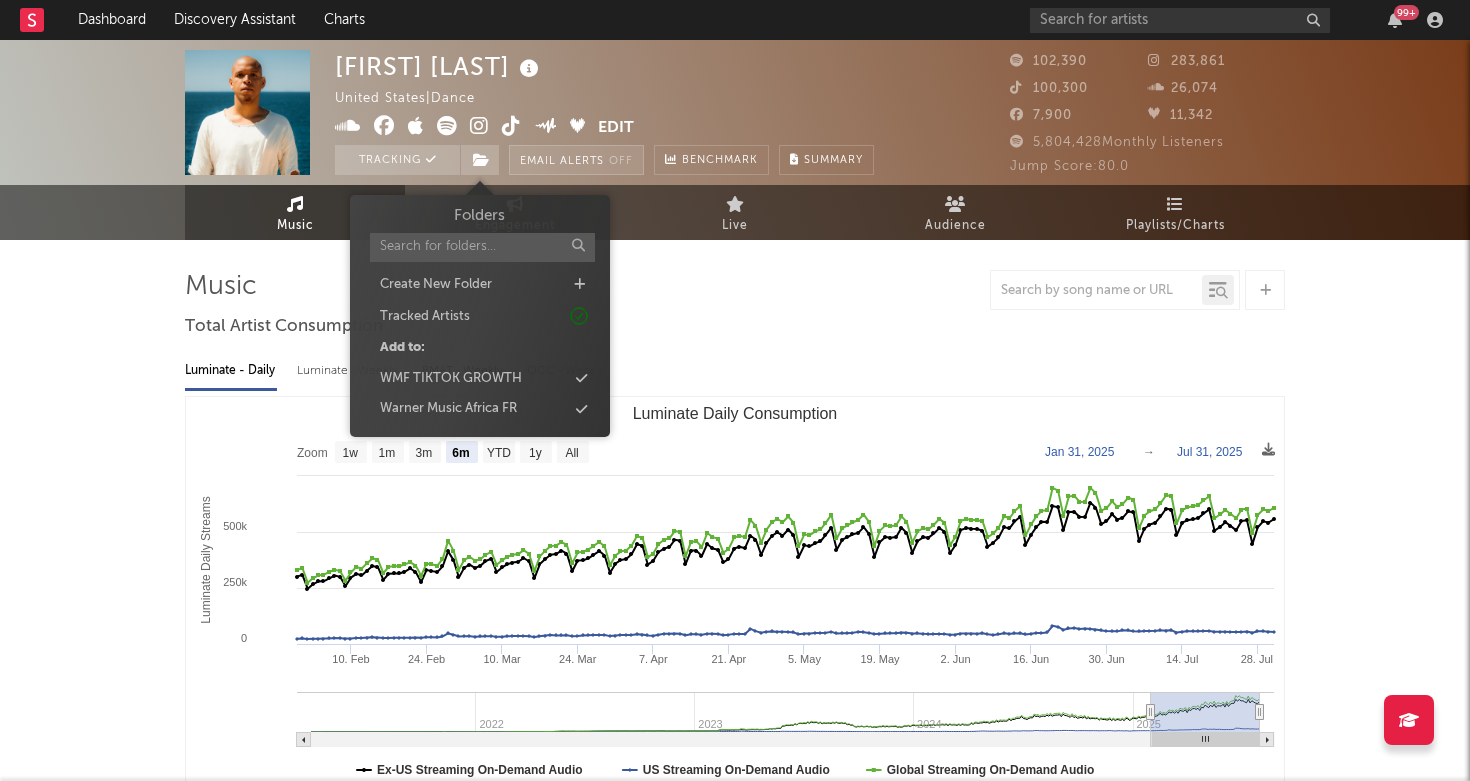 select on "6m" 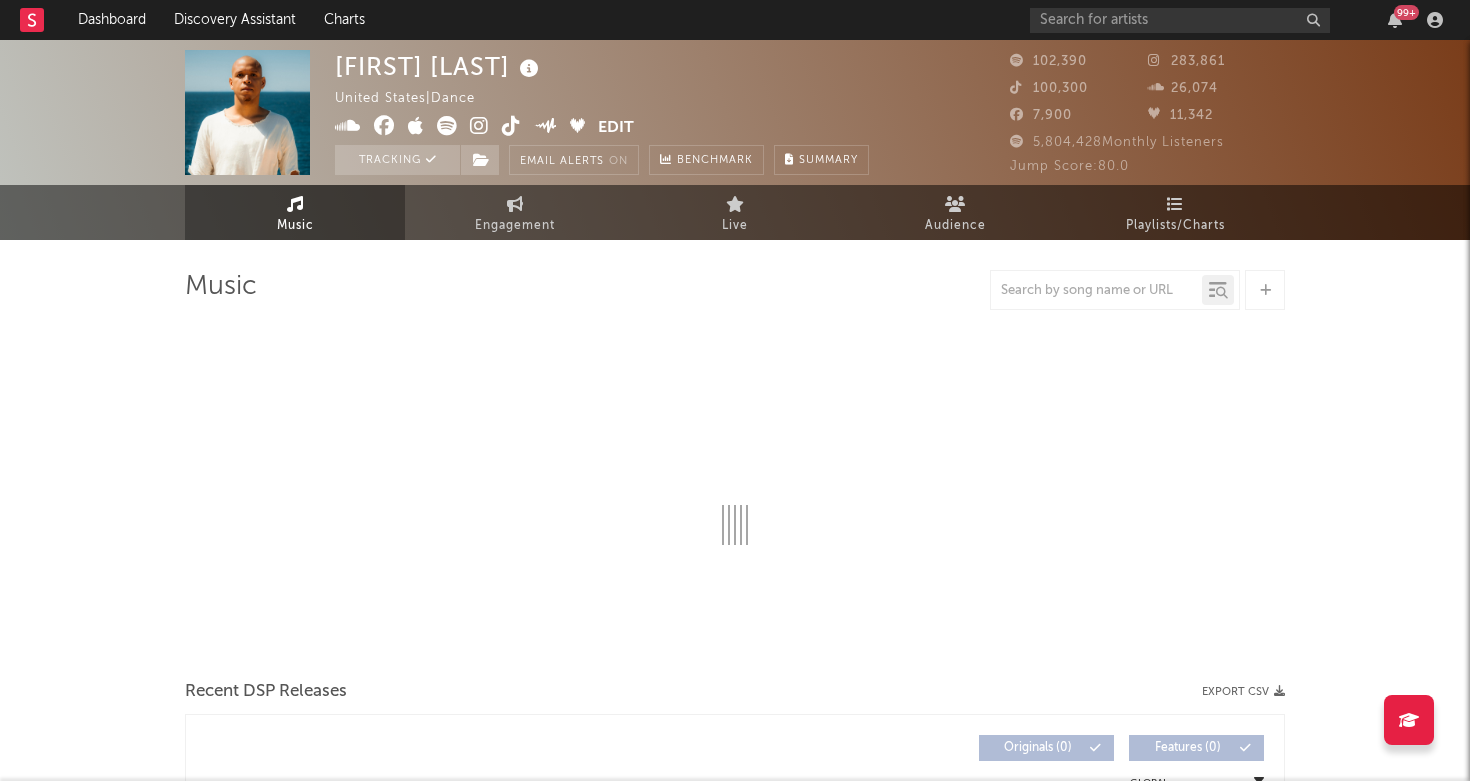 select on "6m" 